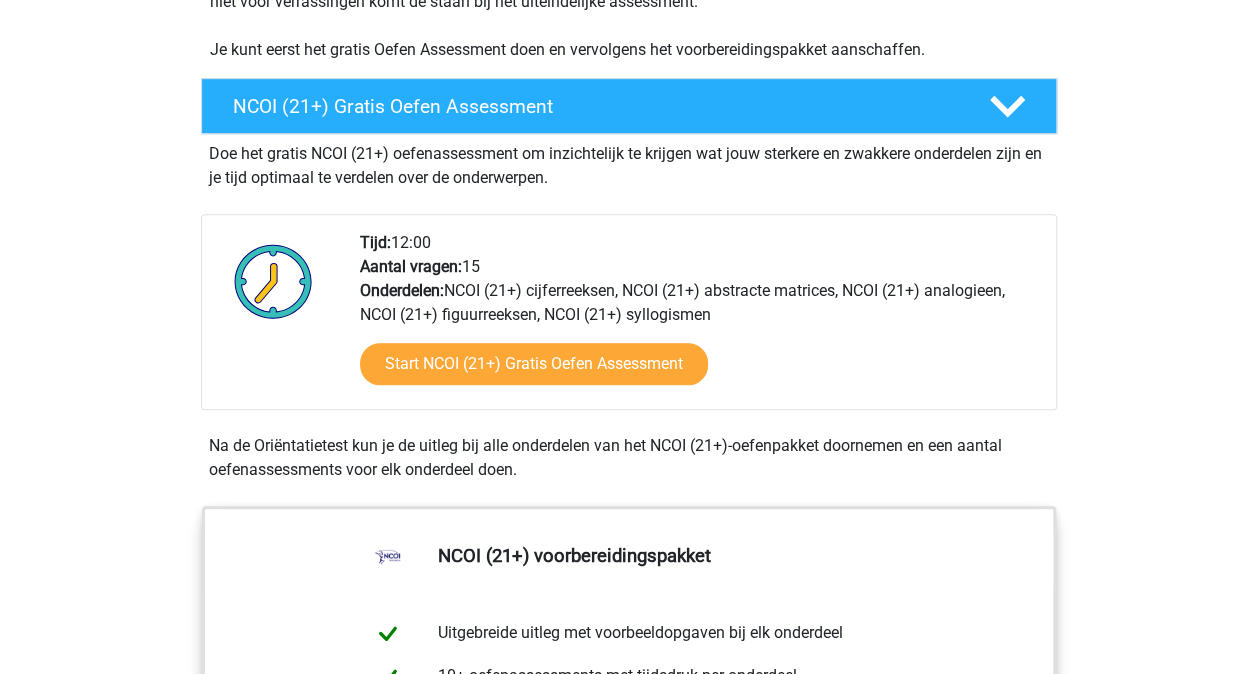 scroll, scrollTop: 526, scrollLeft: 0, axis: vertical 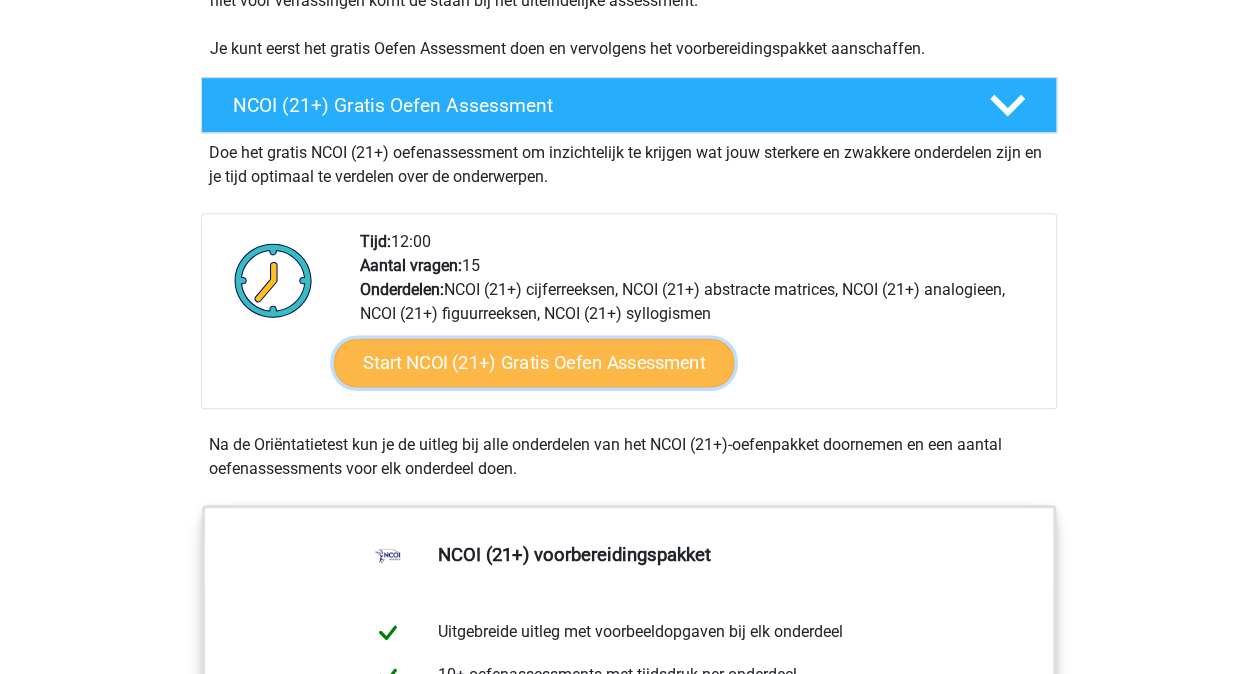 click on "Start NCOI (21+) Gratis Oefen Assessment" at bounding box center (533, 363) 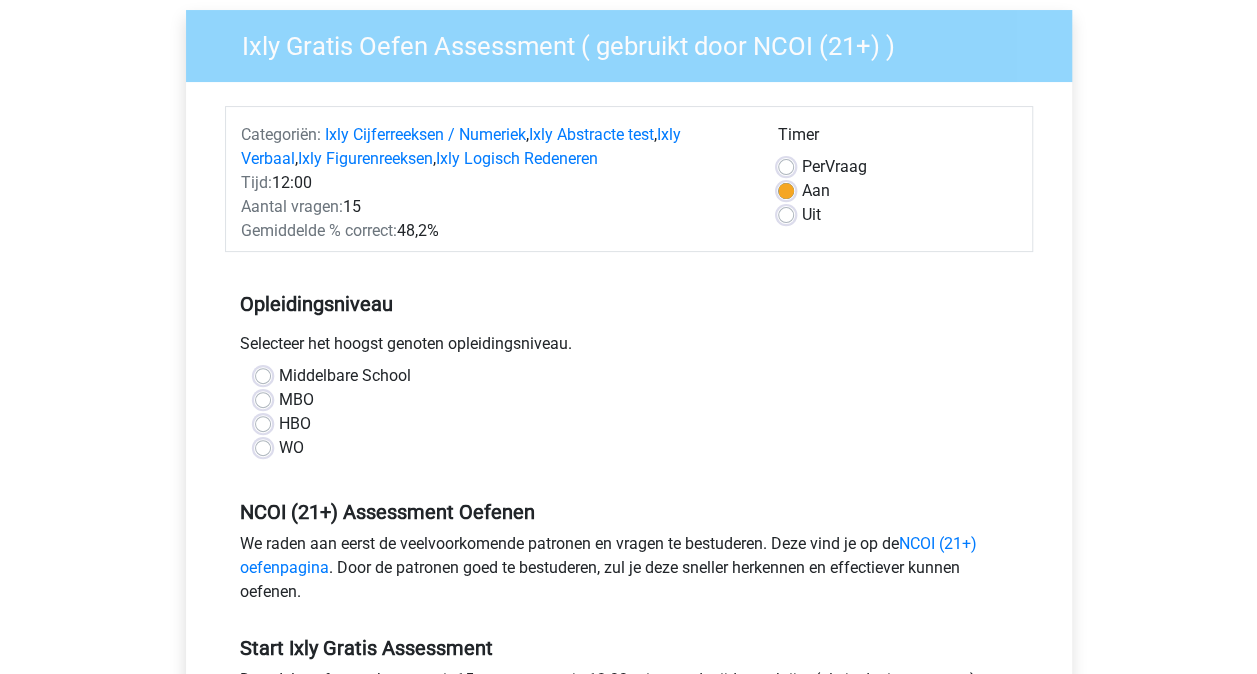 scroll, scrollTop: 155, scrollLeft: 0, axis: vertical 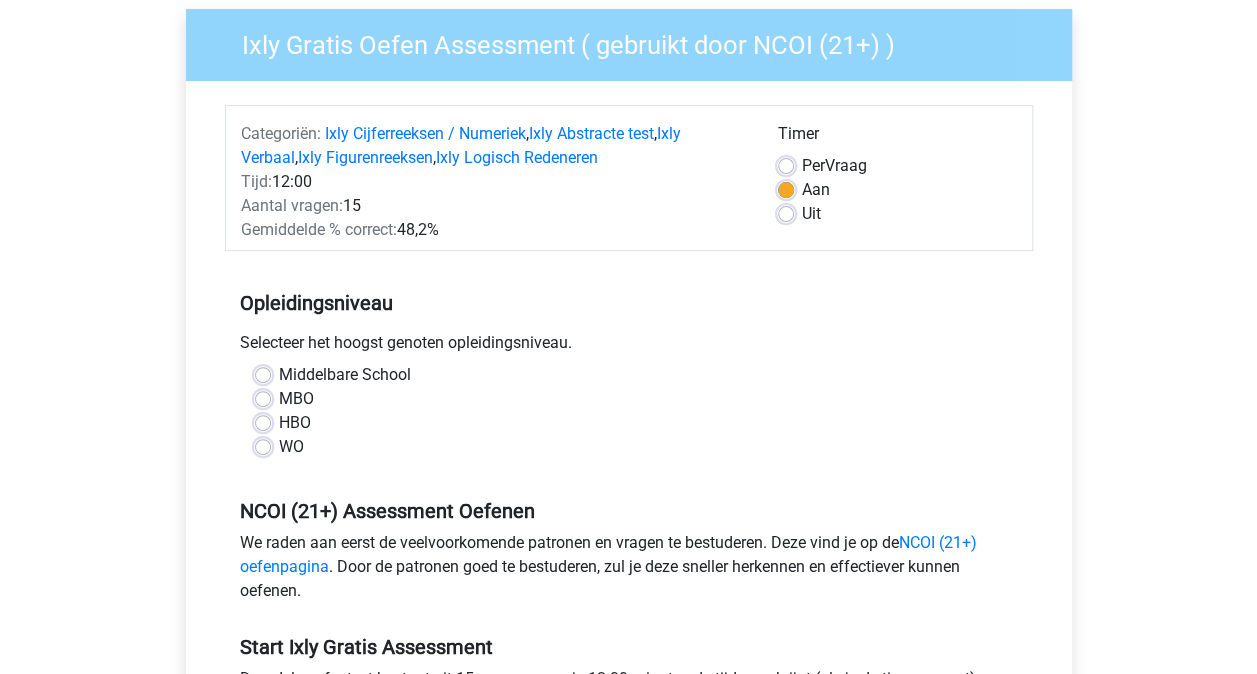 click on "MBO" at bounding box center [296, 399] 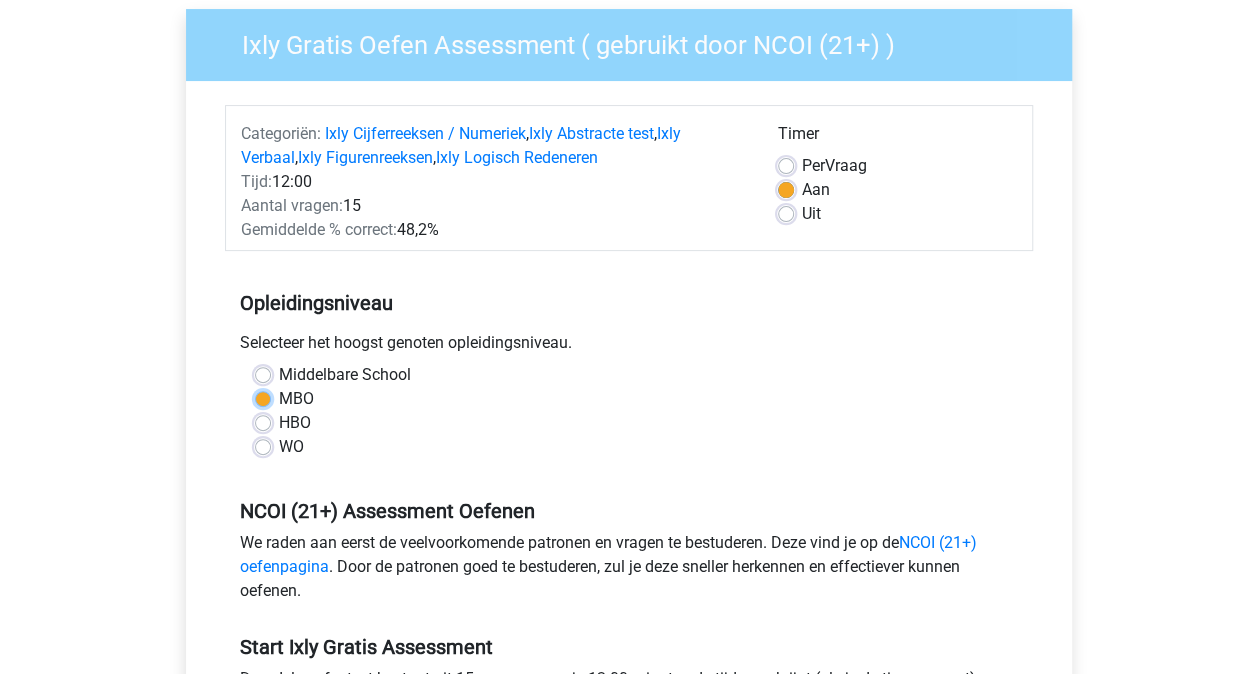 click on "MBO" at bounding box center [263, 397] 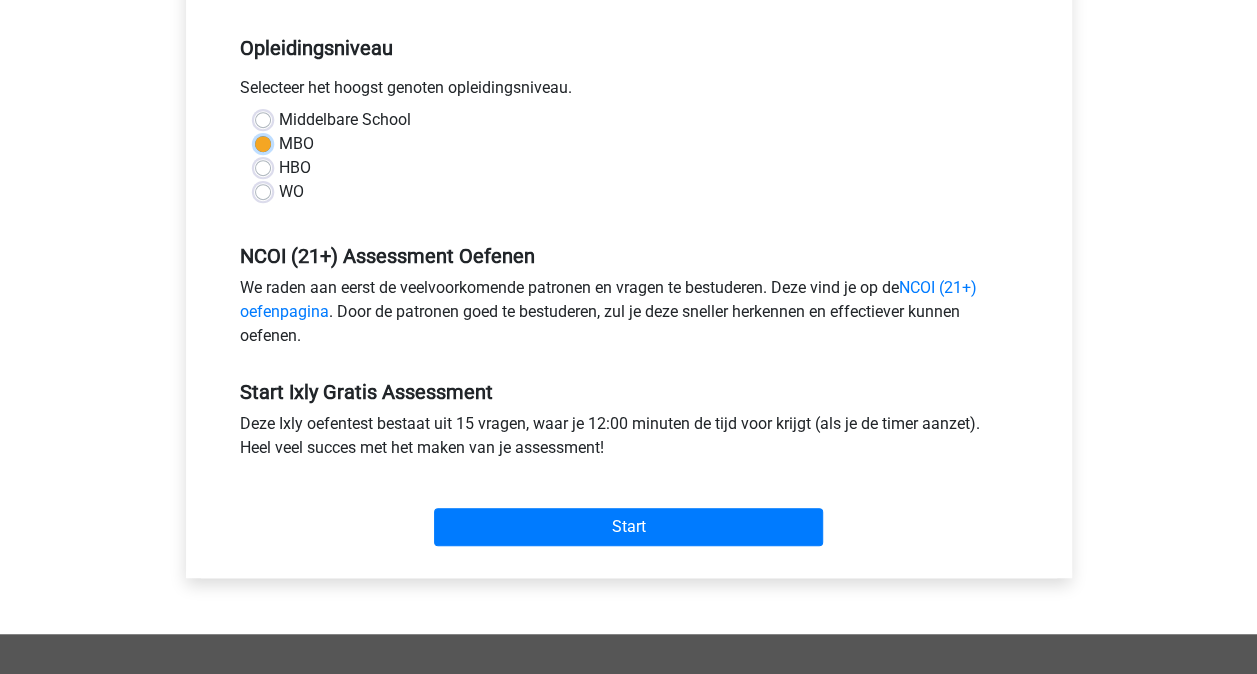 scroll, scrollTop: 413, scrollLeft: 0, axis: vertical 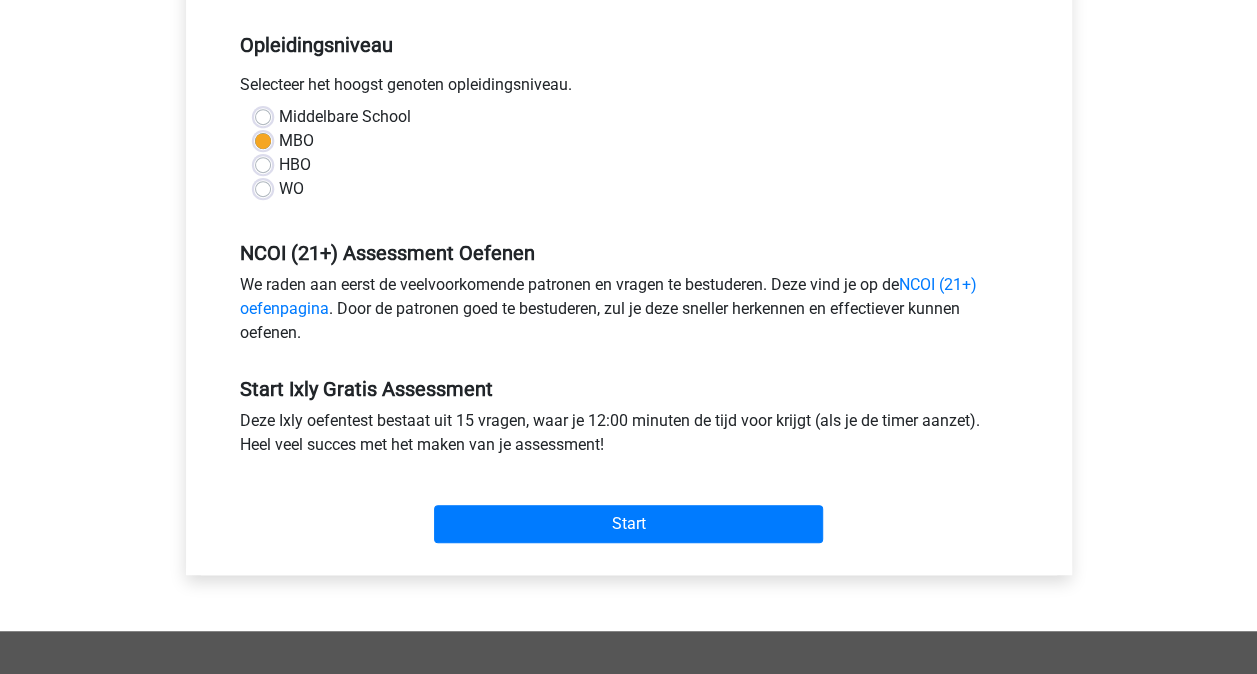 click on "Deze
Ixly
oefentest bestaat uit
15
vragen, waar je
12:00
minuten de tijd voor krijgt (als je de timer aanzet).
Heel veel succes met het maken van je assessment!" at bounding box center (629, 437) 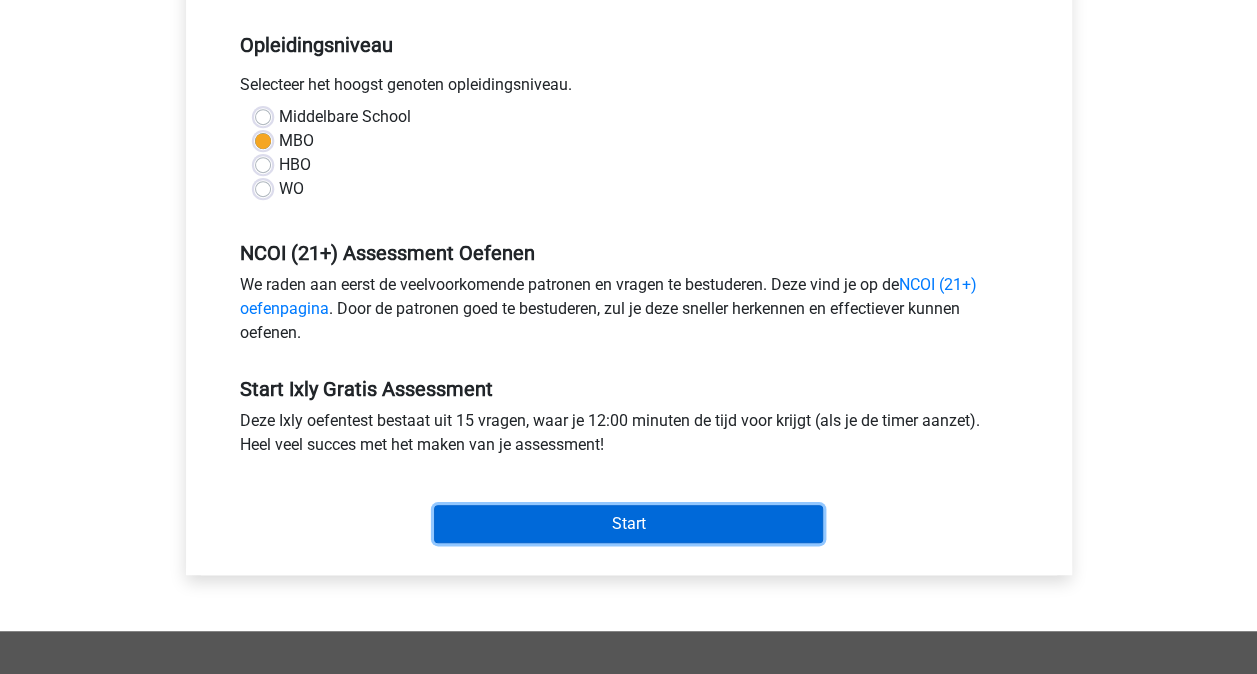 click on "Start" at bounding box center [628, 524] 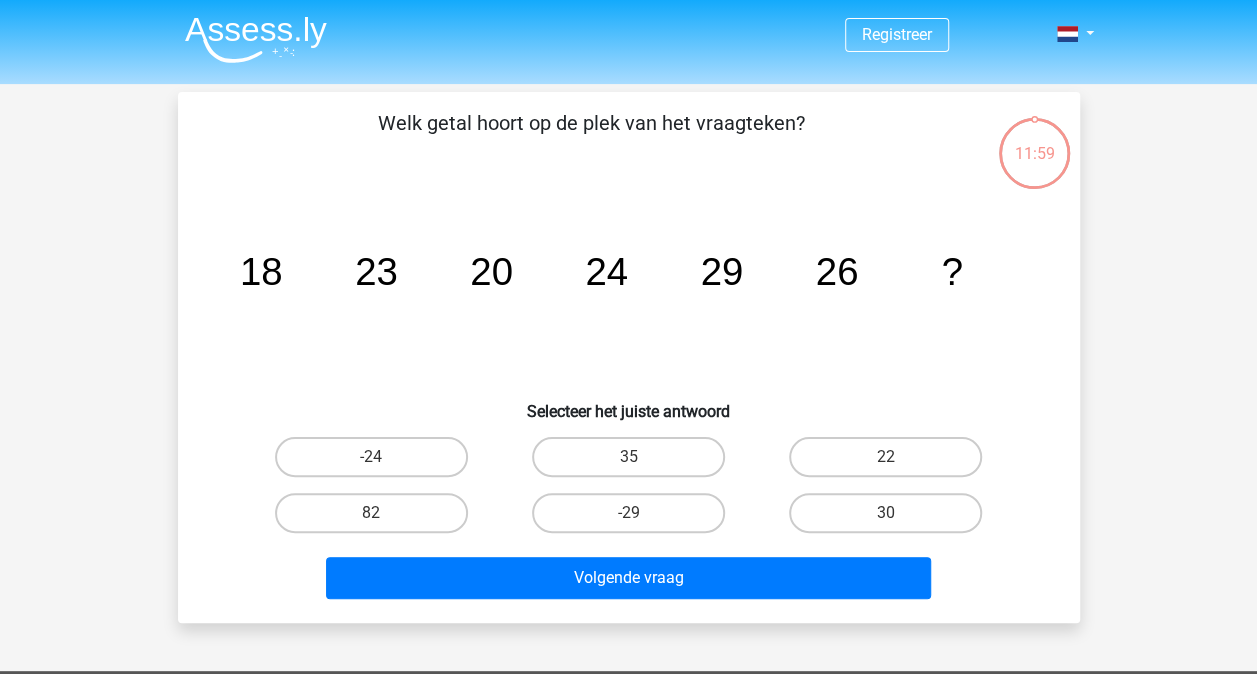 scroll, scrollTop: 42, scrollLeft: 0, axis: vertical 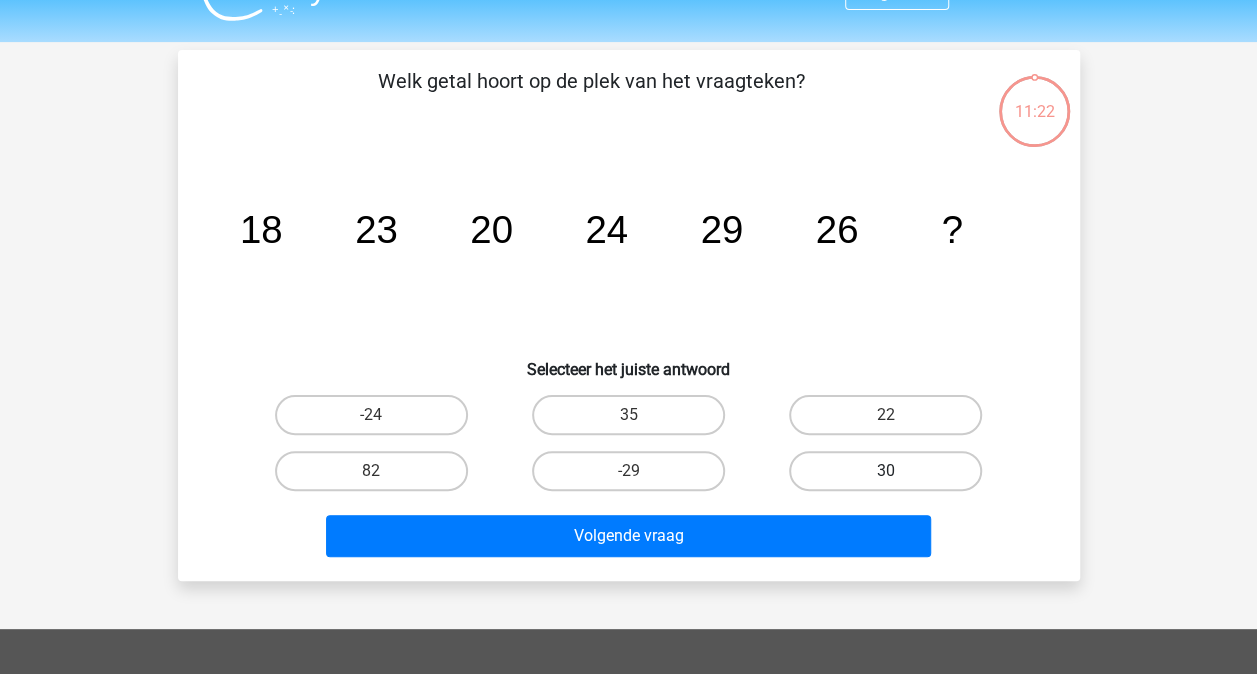 click on "30" at bounding box center [885, 471] 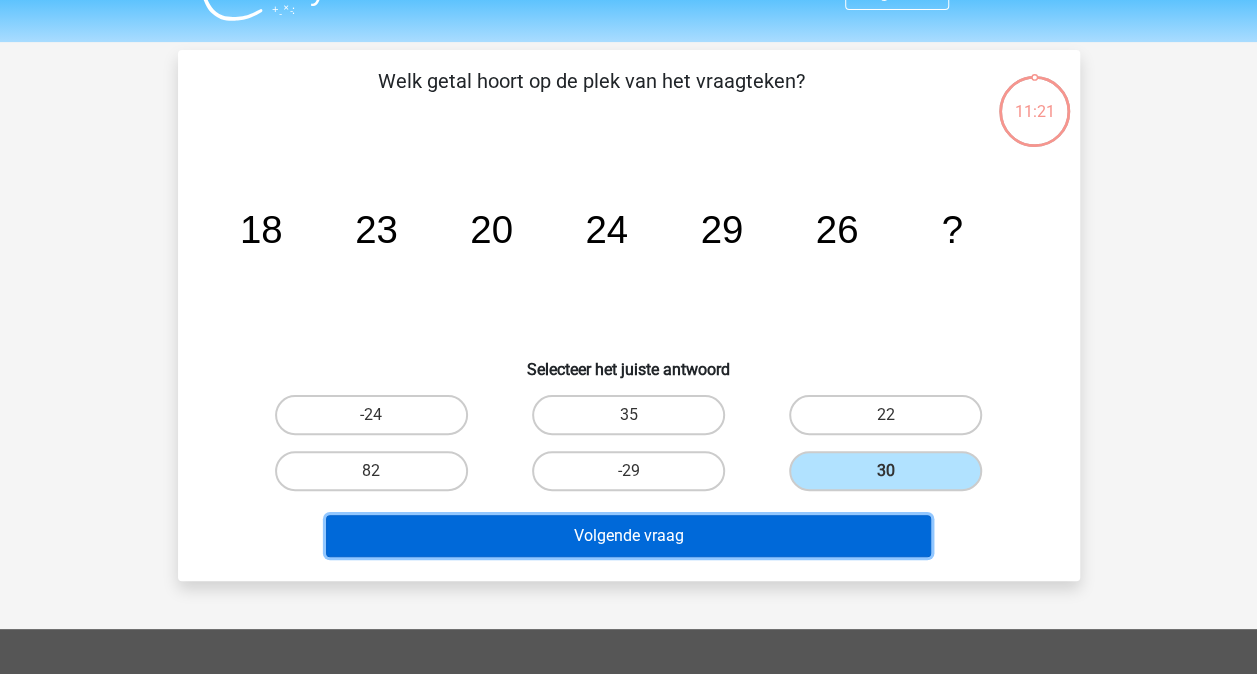 click on "Volgende vraag" at bounding box center [628, 536] 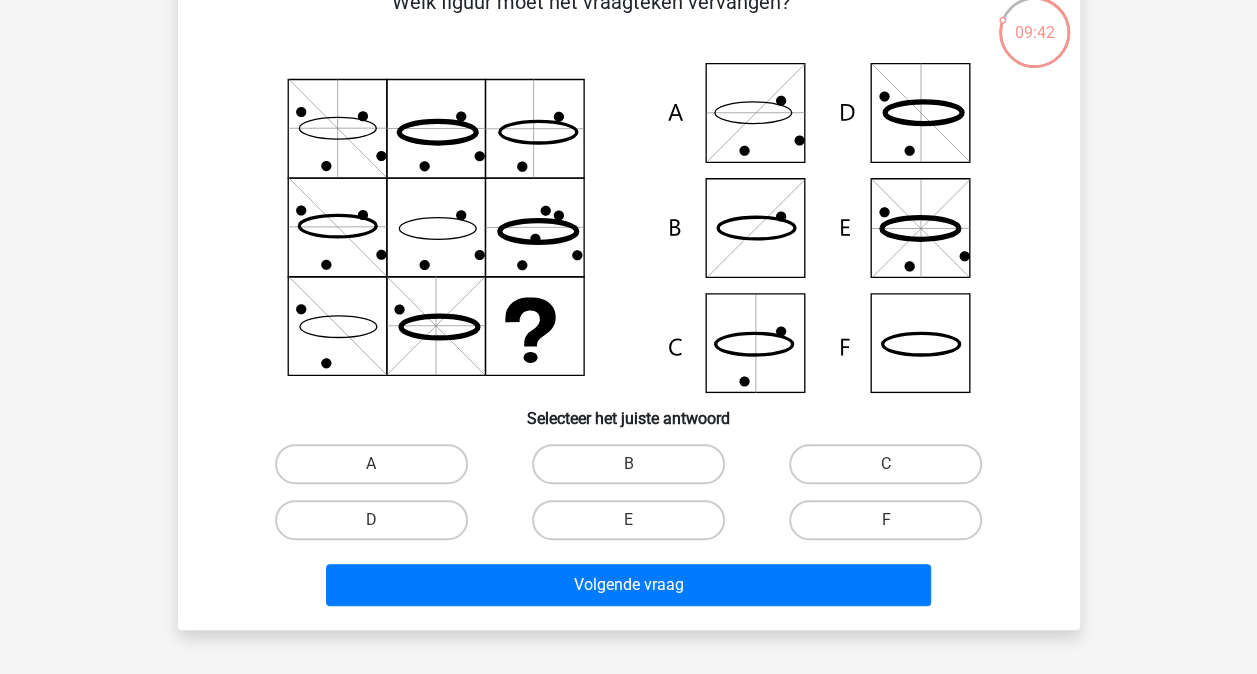 scroll, scrollTop: 120, scrollLeft: 0, axis: vertical 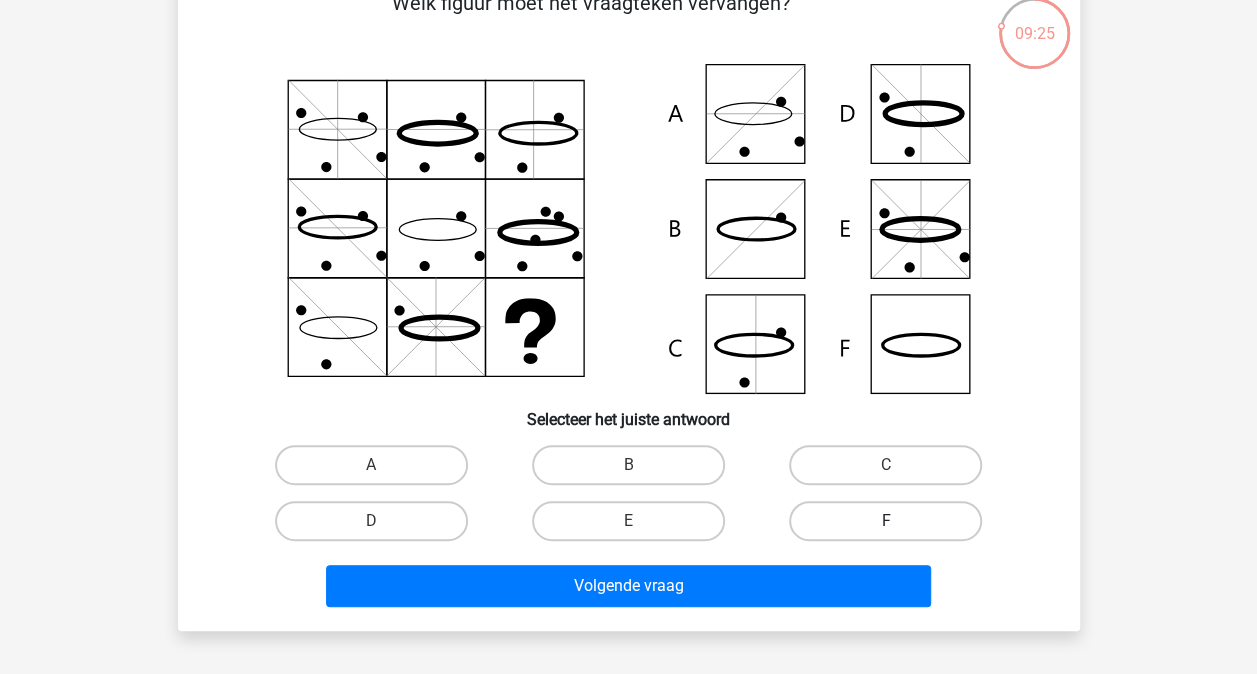 click on "F" at bounding box center (885, 521) 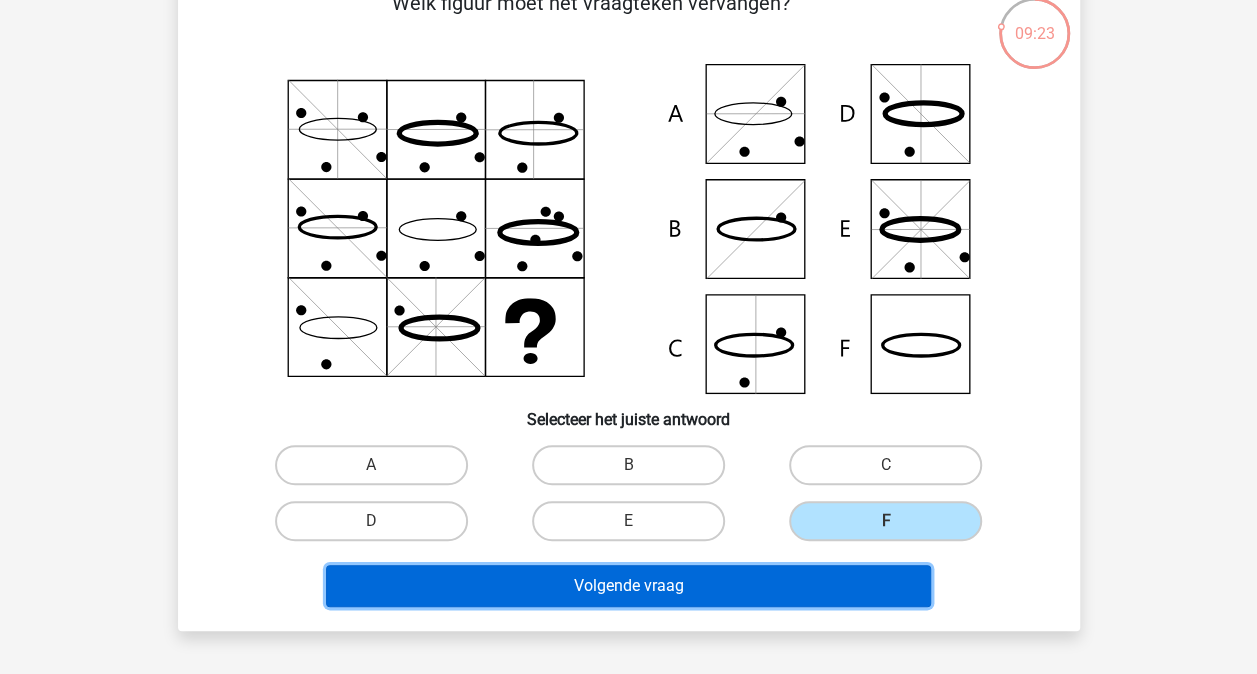 click on "Volgende vraag" at bounding box center [628, 586] 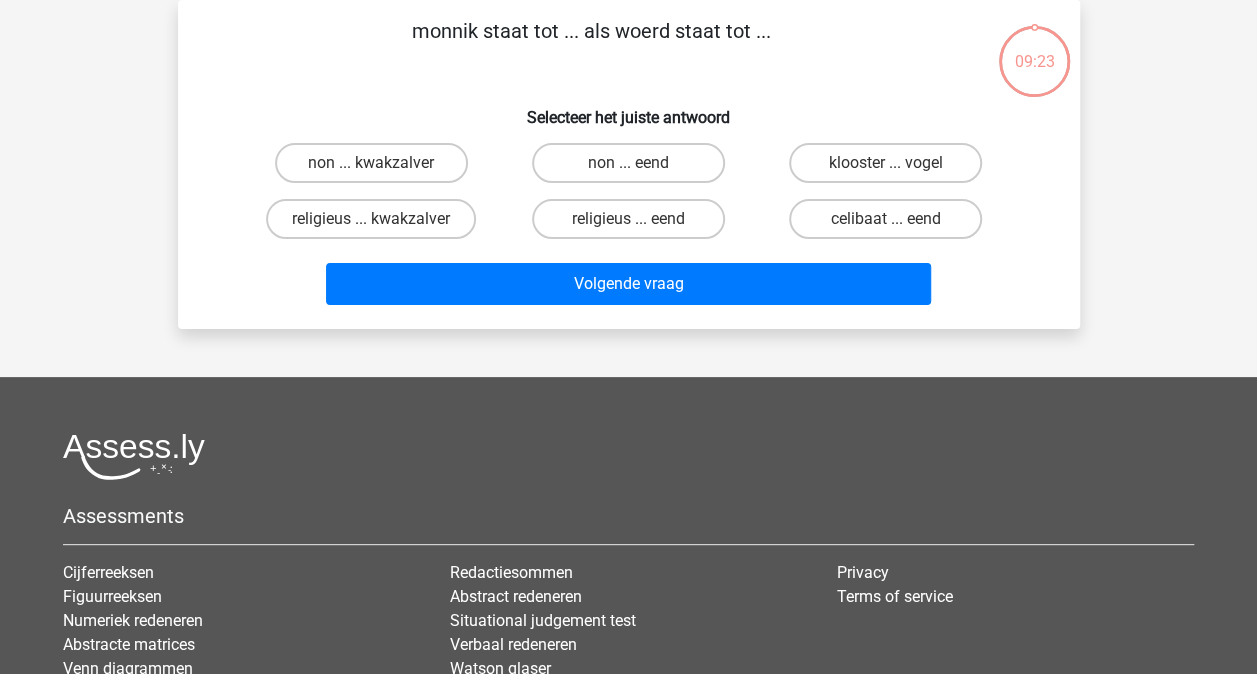 scroll, scrollTop: 0, scrollLeft: 0, axis: both 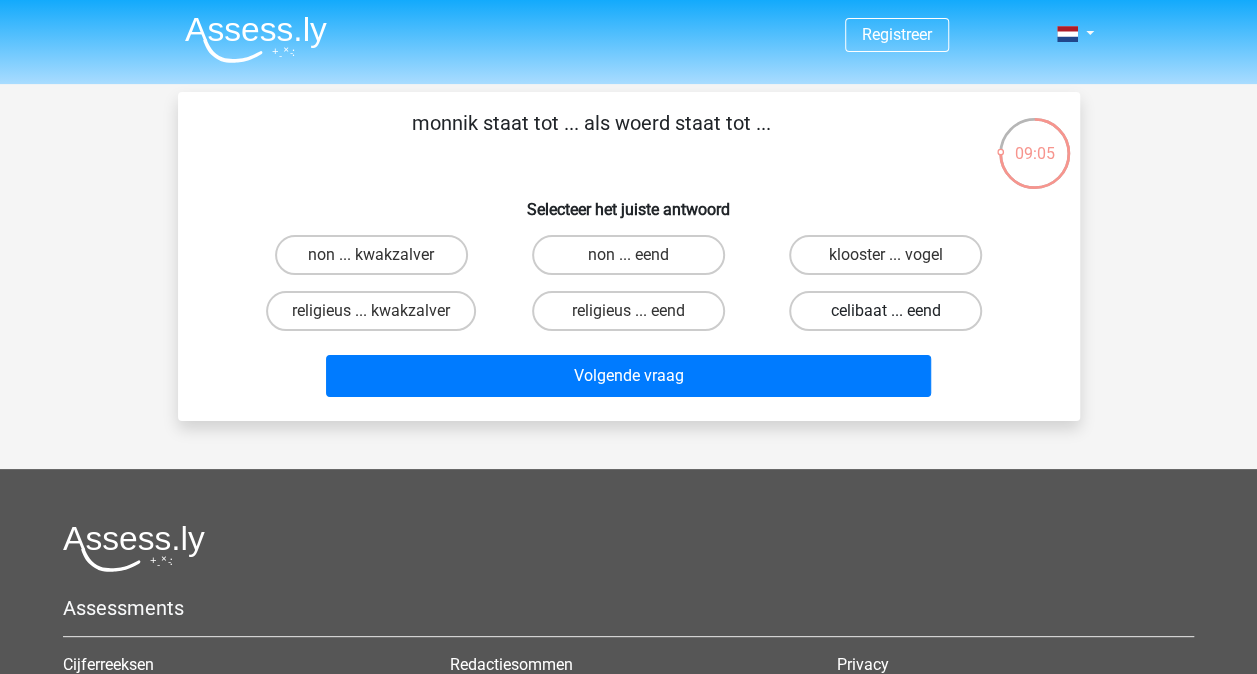 click on "celibaat ... eend" at bounding box center [885, 311] 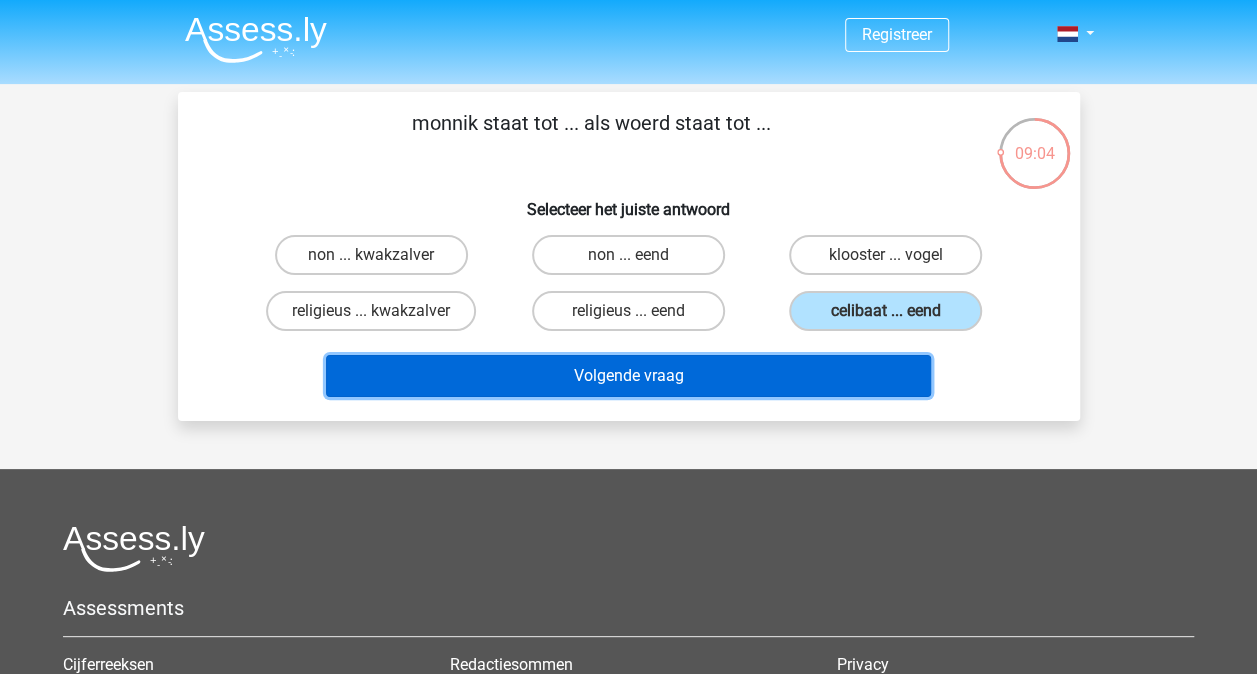 click on "Volgende vraag" at bounding box center (628, 376) 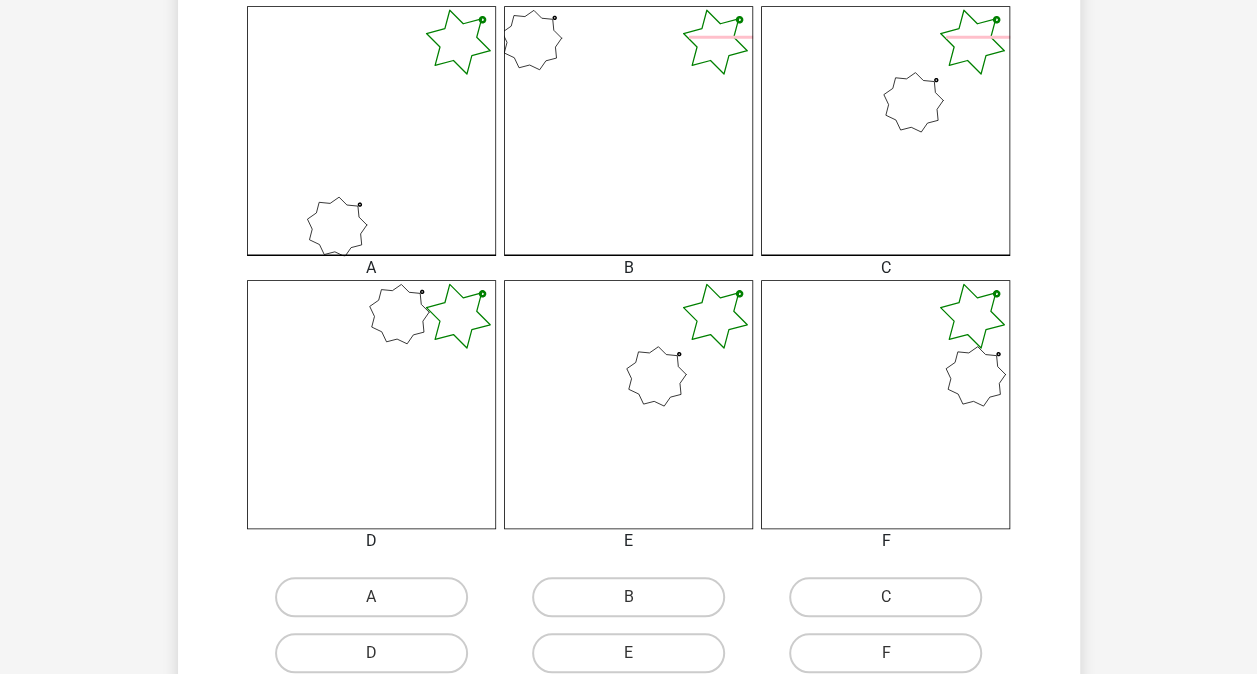 scroll, scrollTop: 560, scrollLeft: 0, axis: vertical 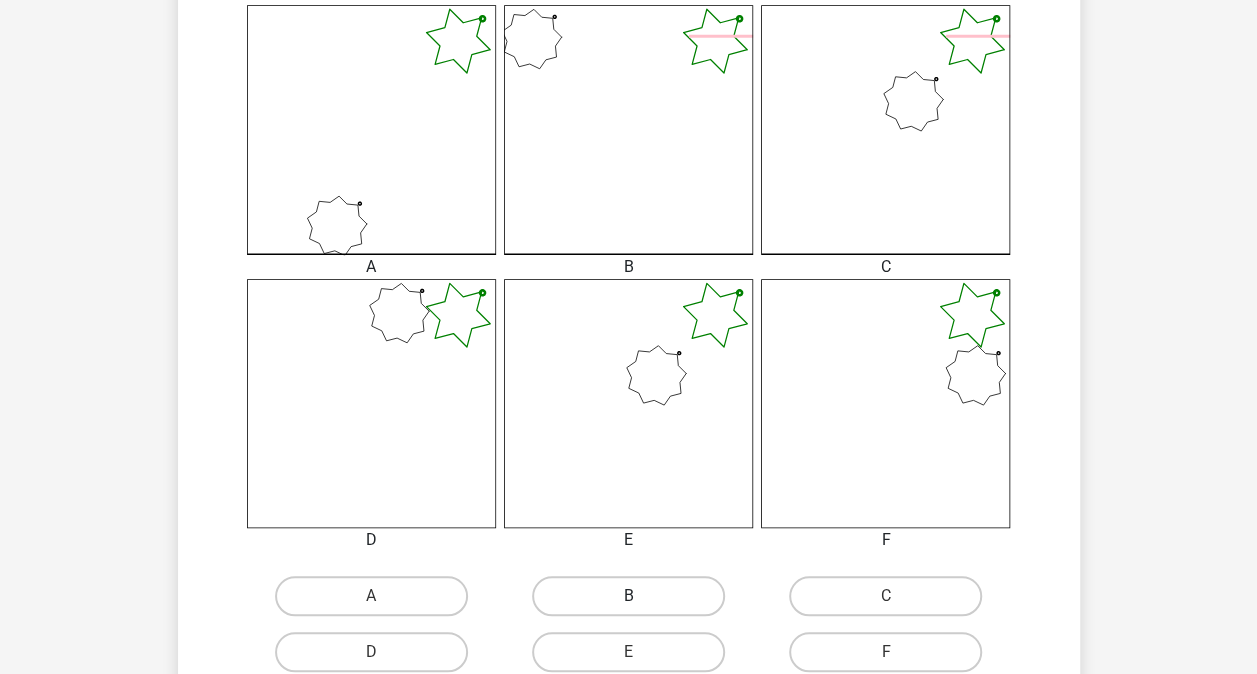 click on "B" at bounding box center [628, 596] 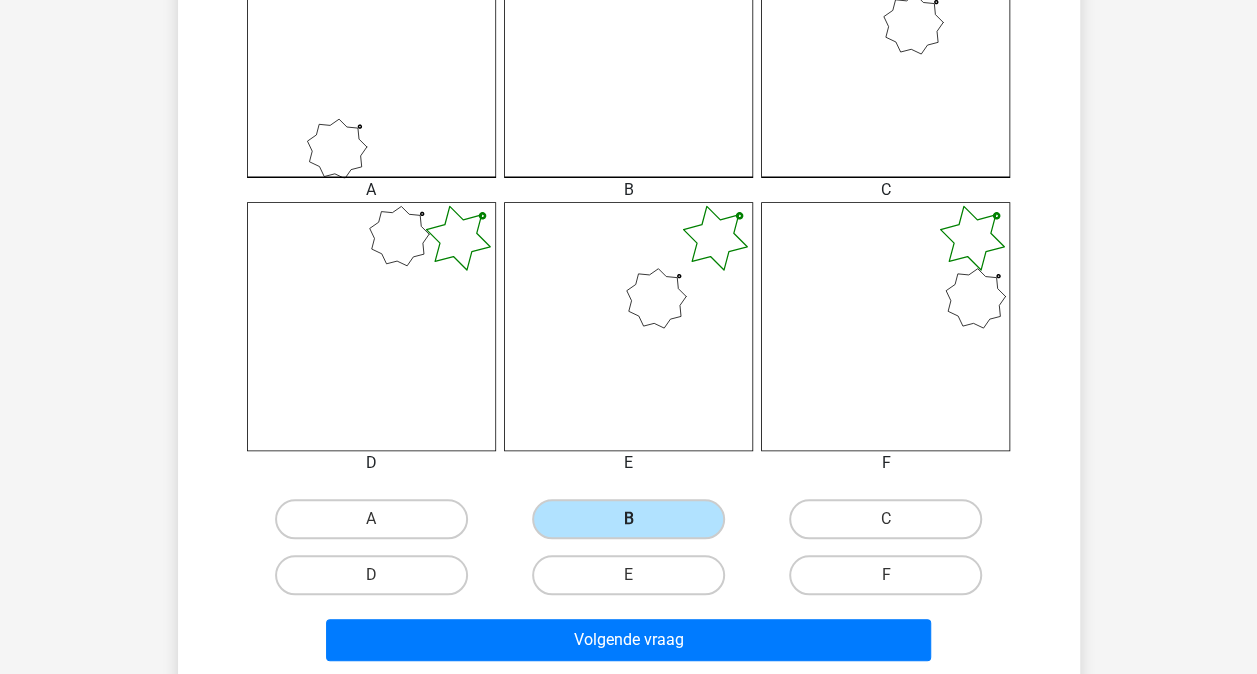 scroll, scrollTop: 638, scrollLeft: 0, axis: vertical 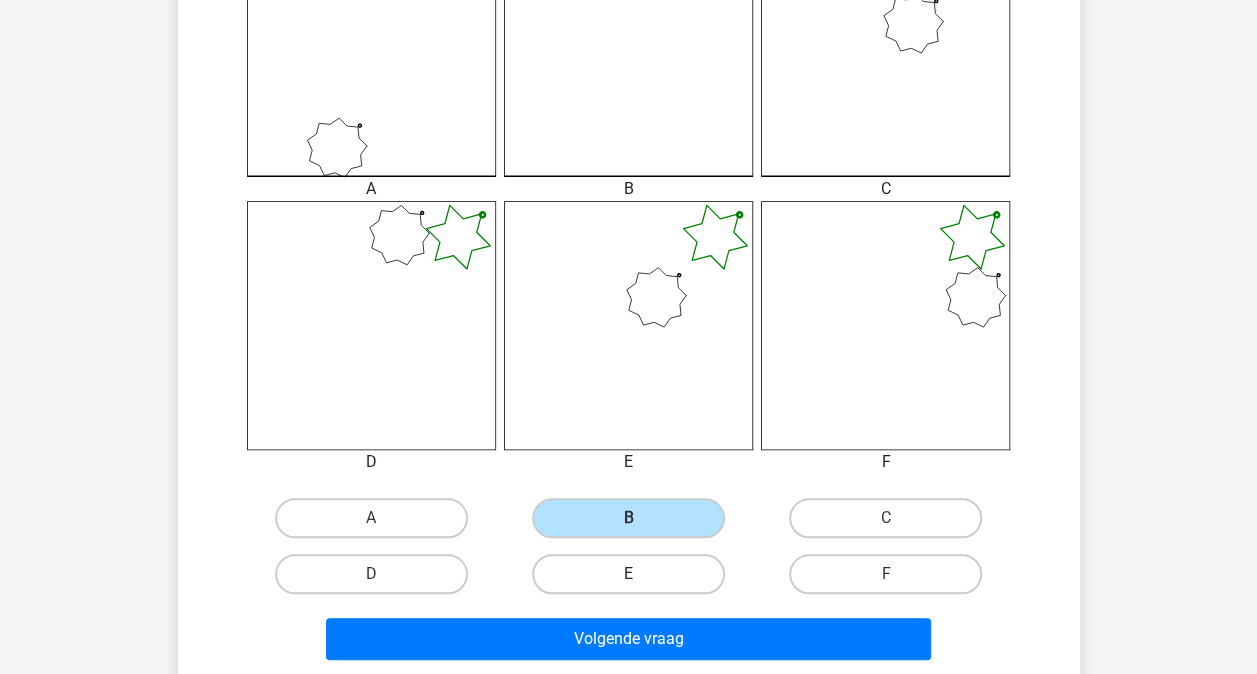 click on "E" at bounding box center (628, 574) 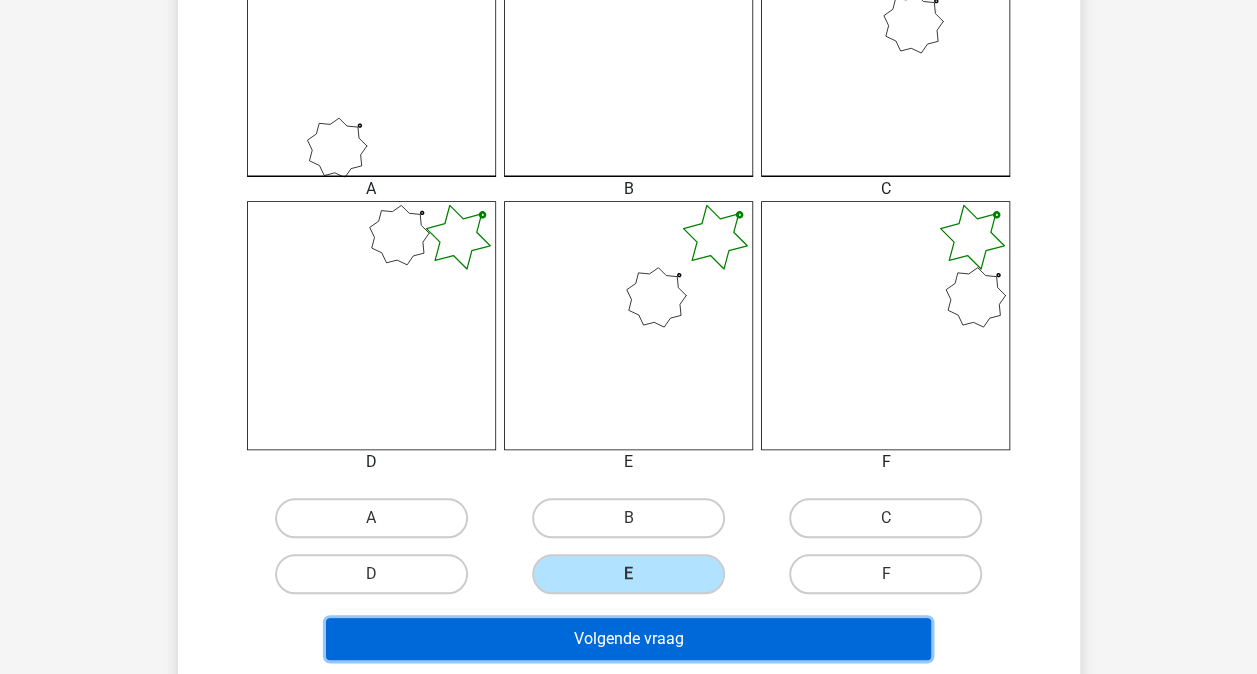 click on "Volgende vraag" at bounding box center [628, 639] 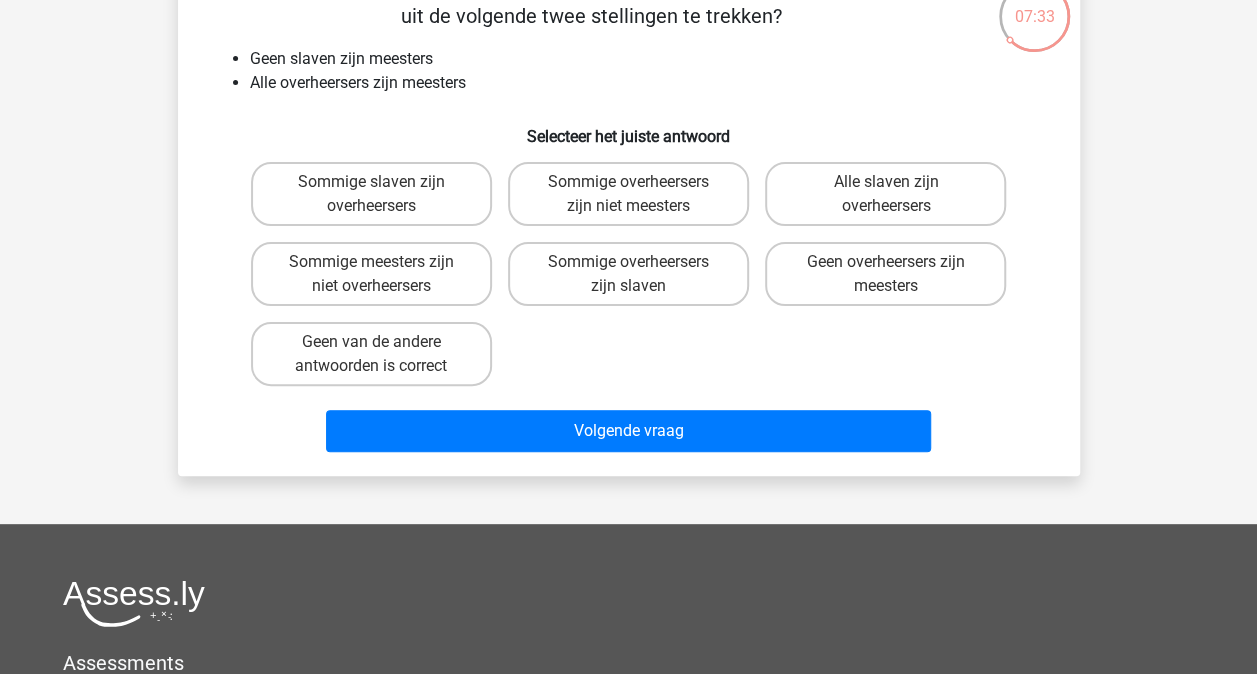 scroll, scrollTop: 0, scrollLeft: 0, axis: both 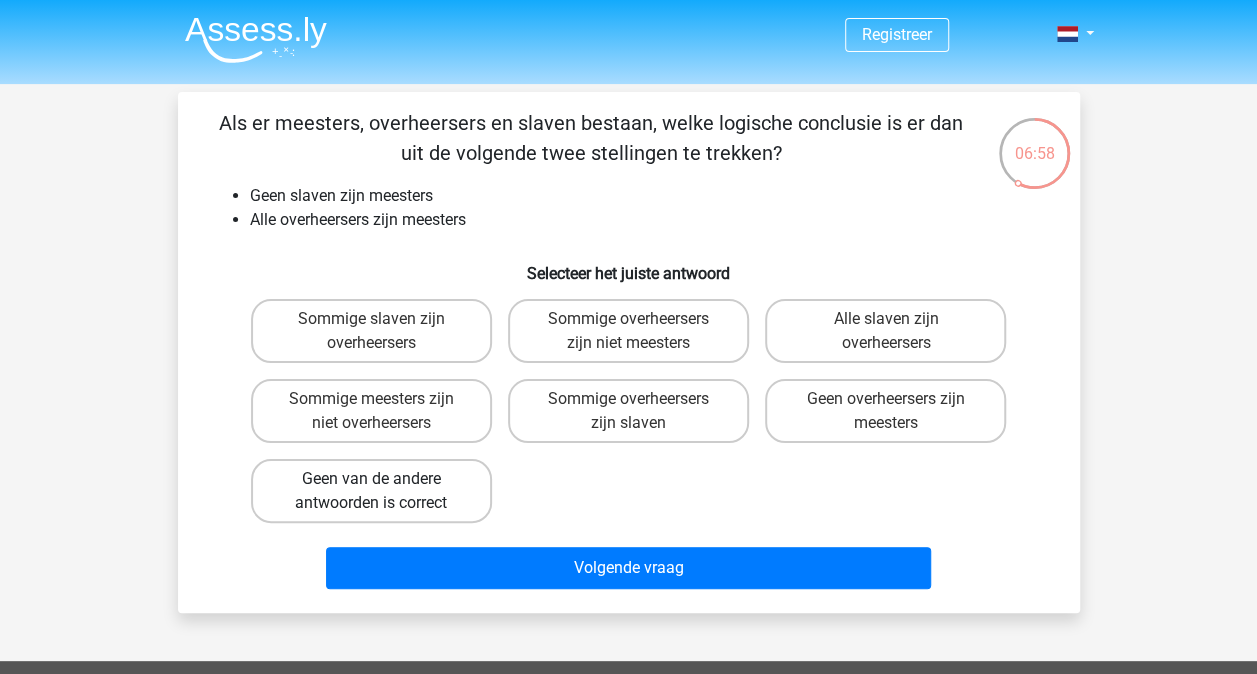 click on "Geen van de andere antwoorden is correct" at bounding box center [371, 491] 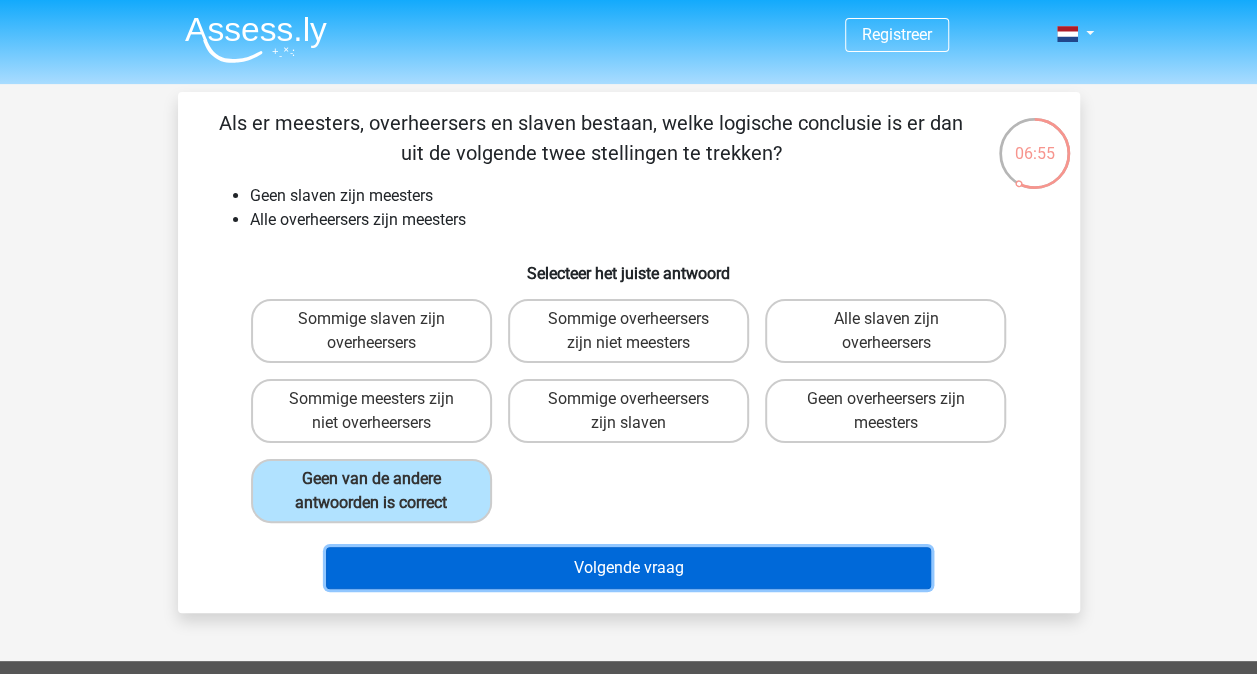 click on "Volgende vraag" at bounding box center [628, 568] 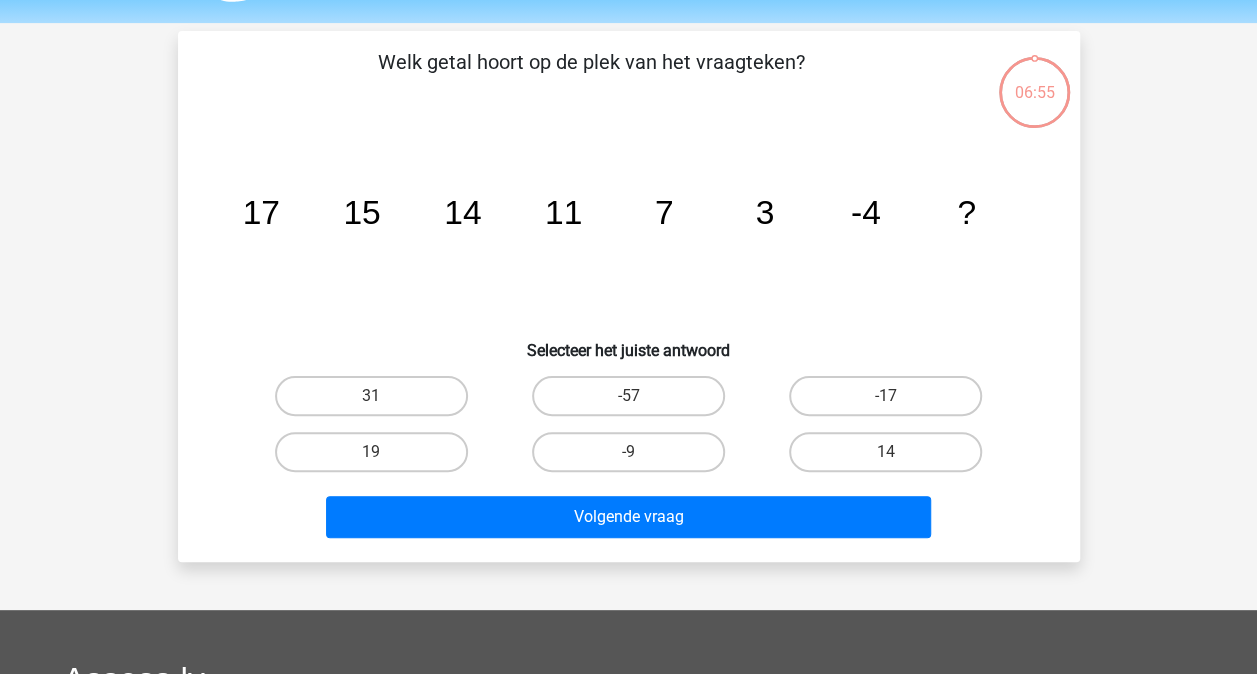 scroll, scrollTop: 92, scrollLeft: 0, axis: vertical 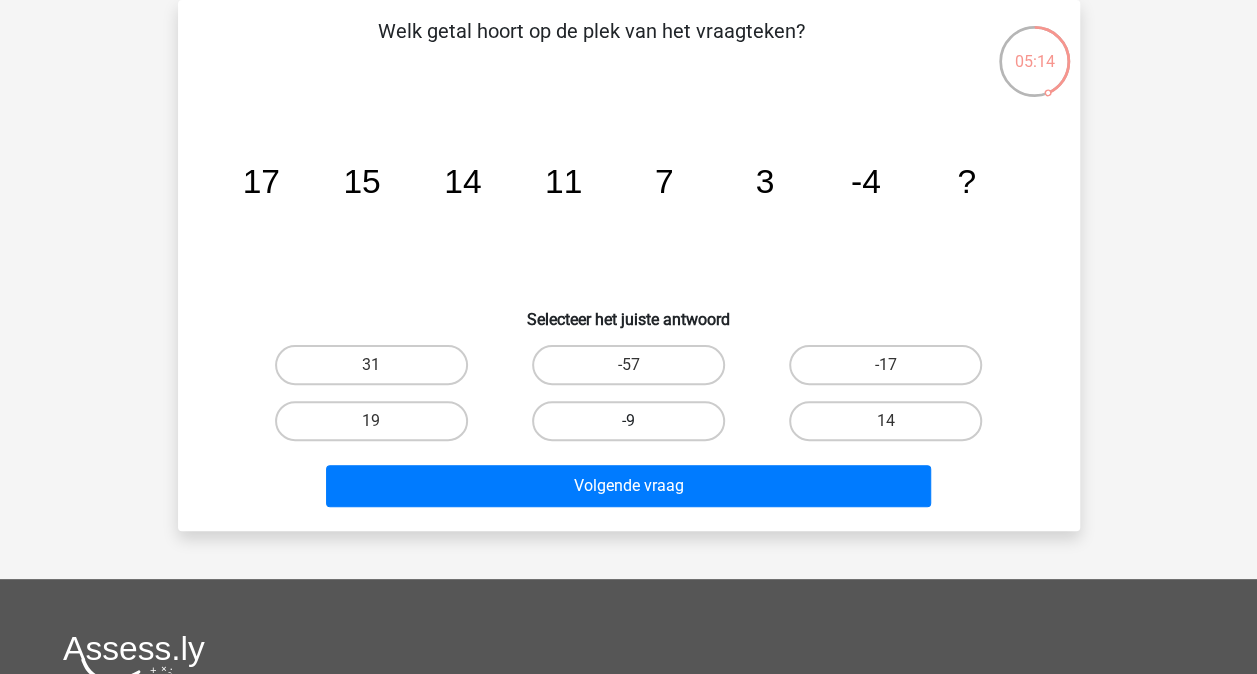 click on "-9" at bounding box center [628, 421] 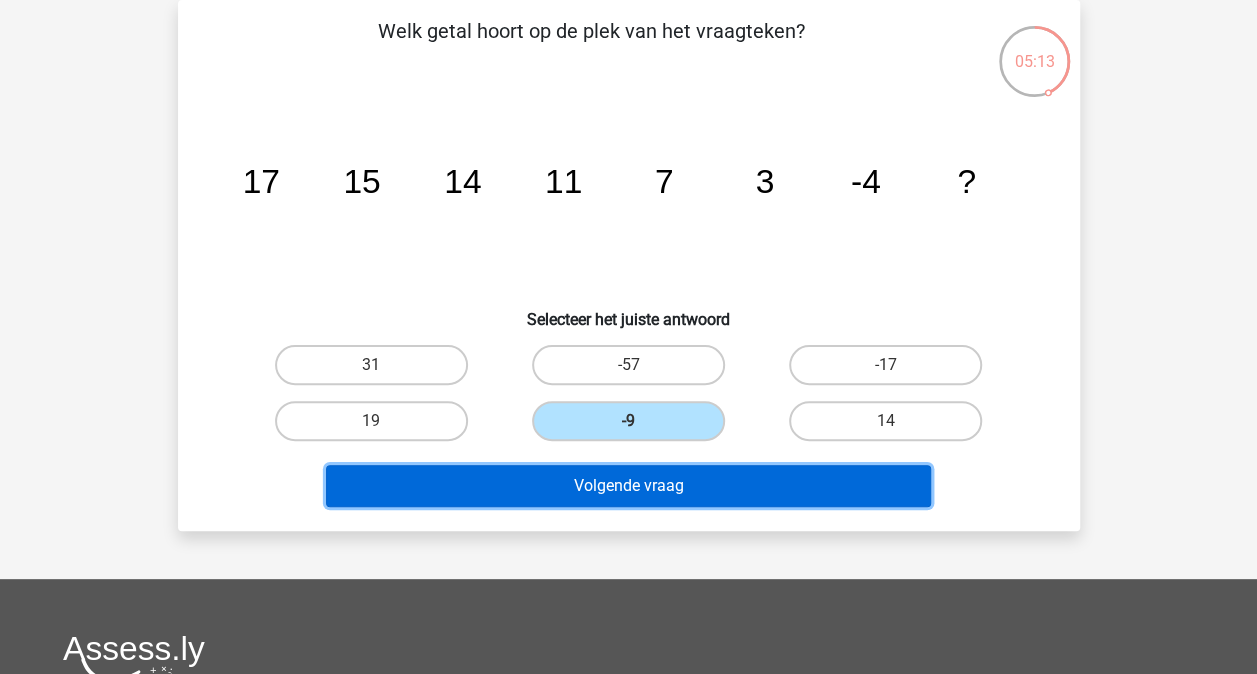 click on "Volgende vraag" at bounding box center (628, 486) 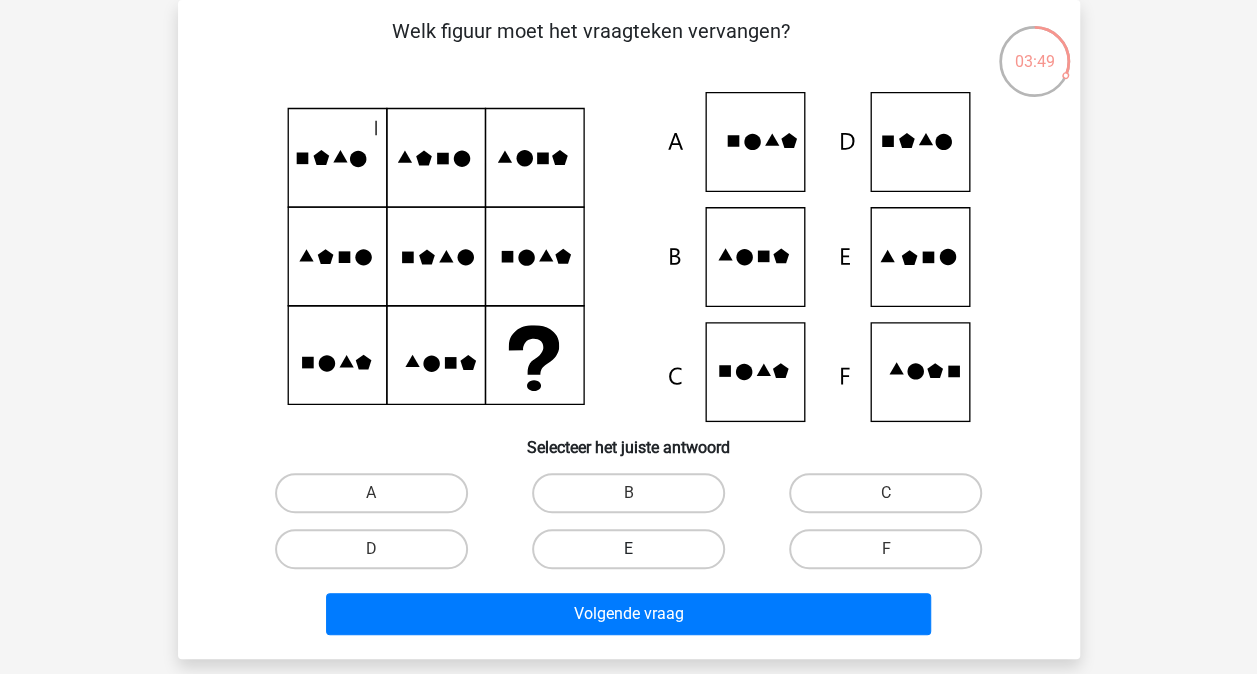 drag, startPoint x: 623, startPoint y: 548, endPoint x: 613, endPoint y: 555, distance: 12.206555 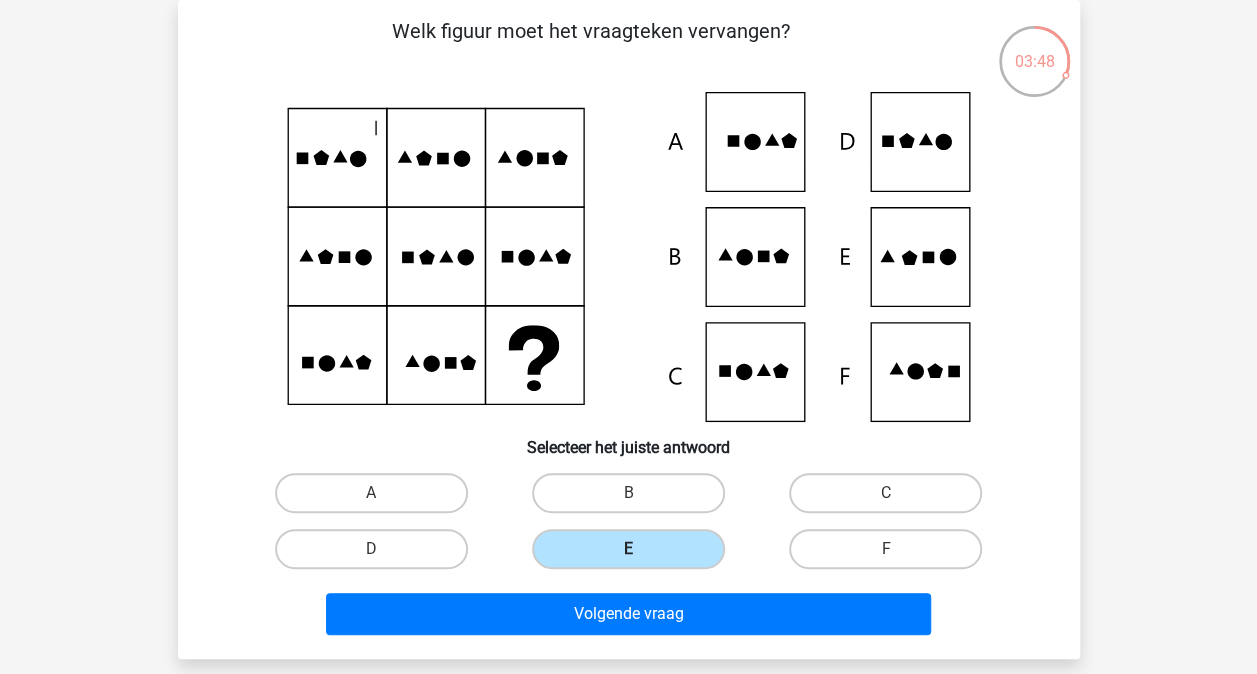 click on "E" at bounding box center (628, 549) 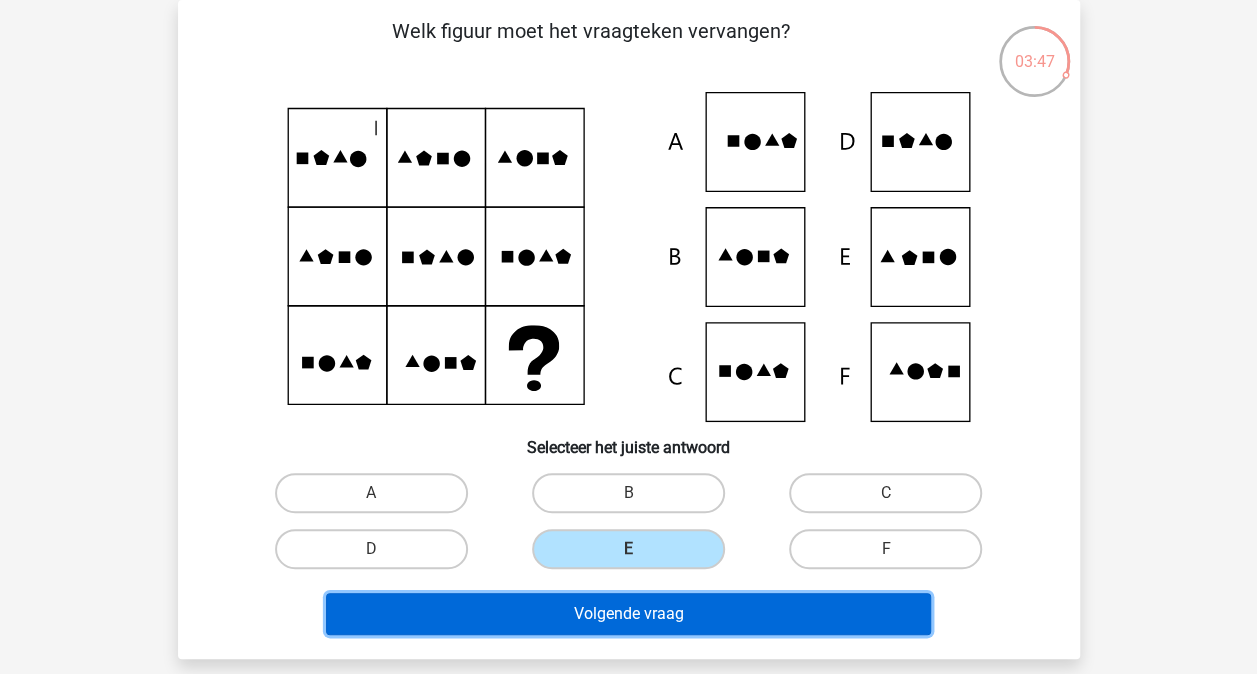 click on "Volgende vraag" at bounding box center (628, 614) 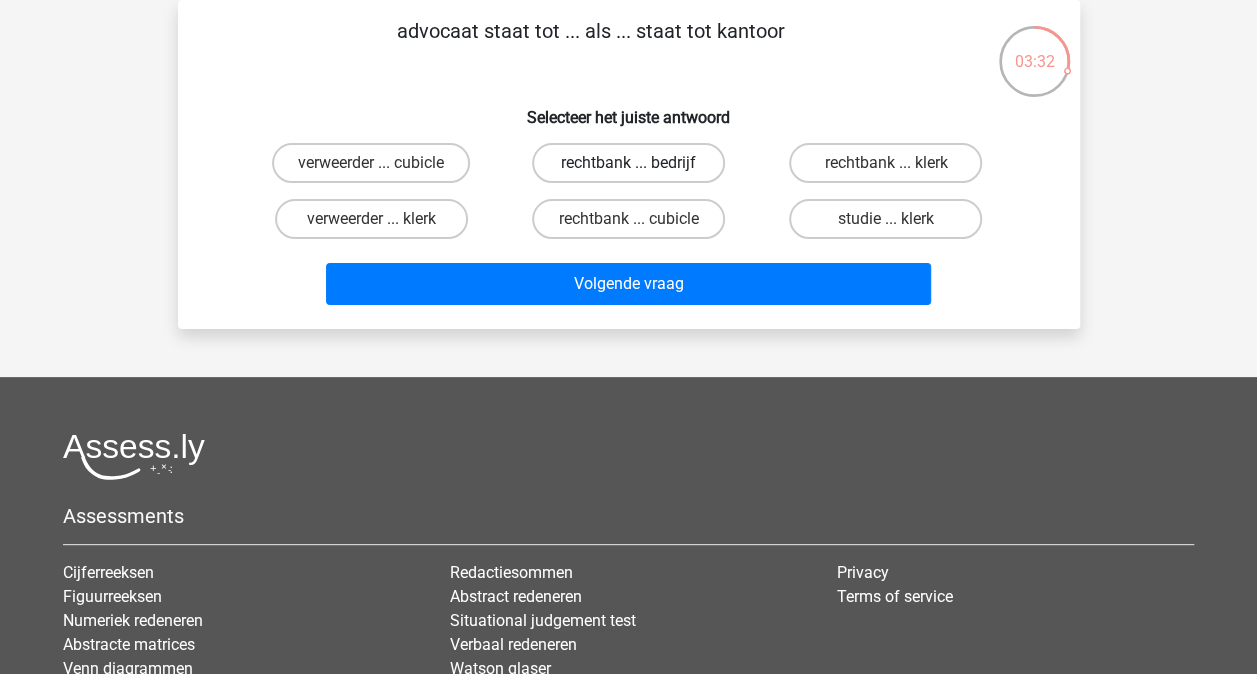 click on "rechtbank ... bedrijf" at bounding box center [628, 163] 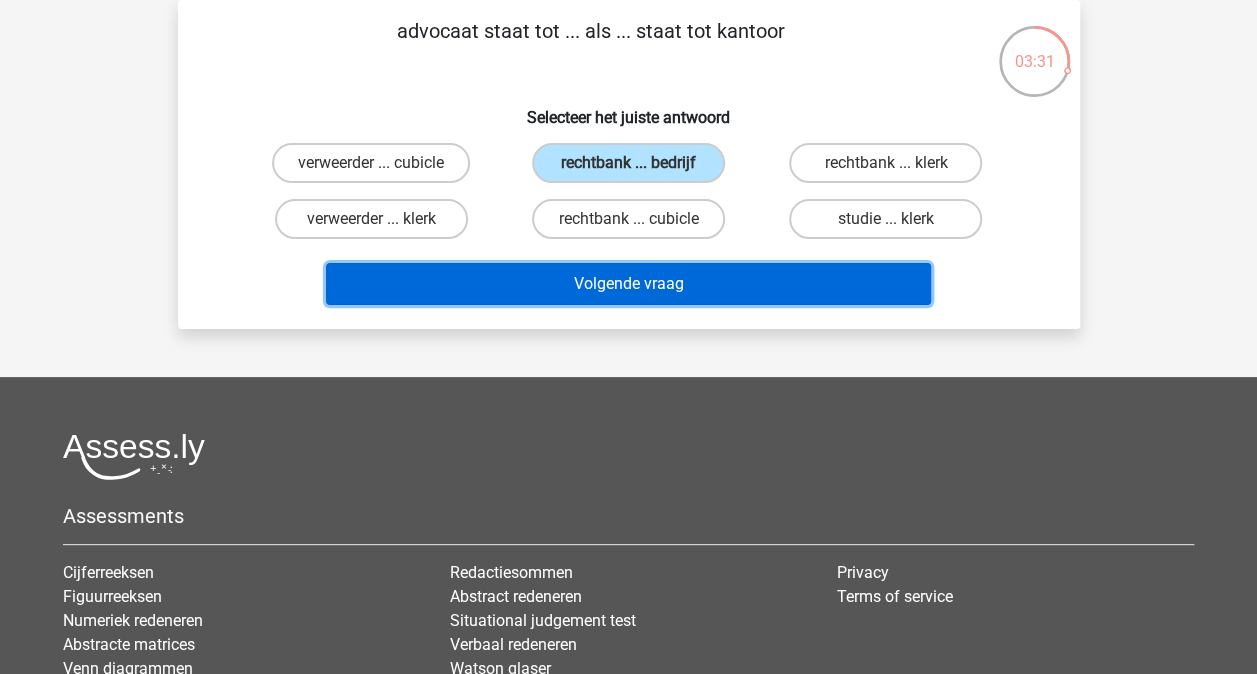 click on "Volgende vraag" at bounding box center [628, 284] 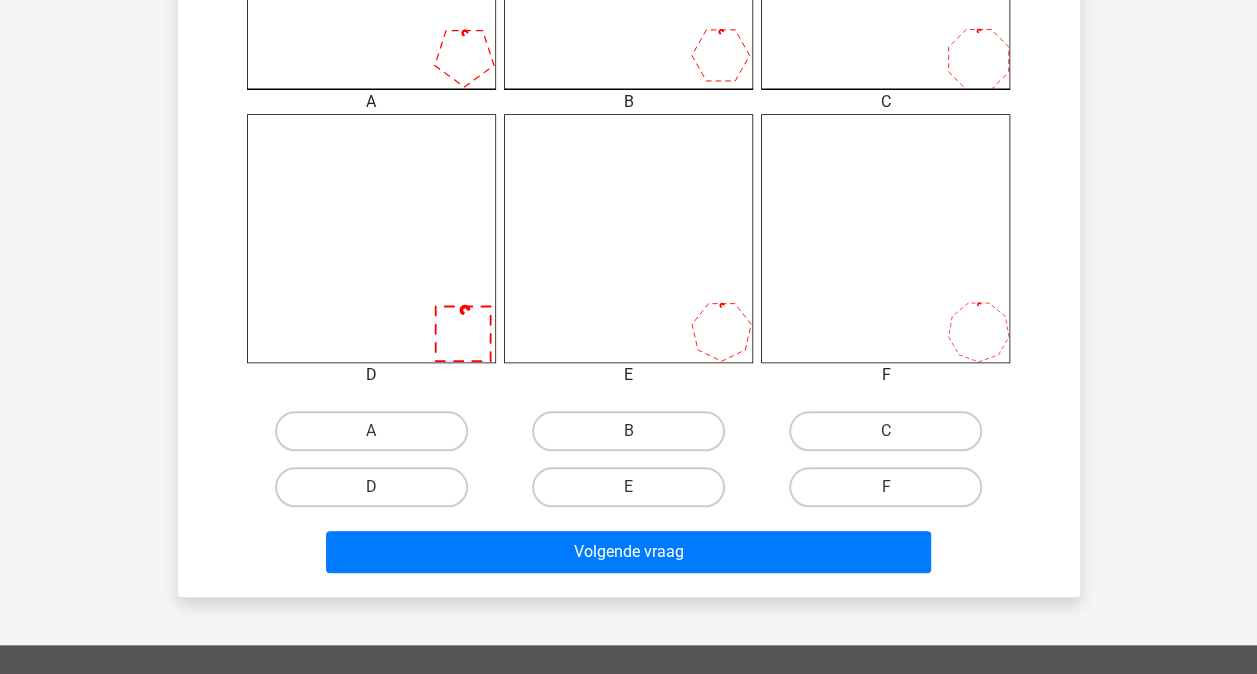 scroll, scrollTop: 726, scrollLeft: 0, axis: vertical 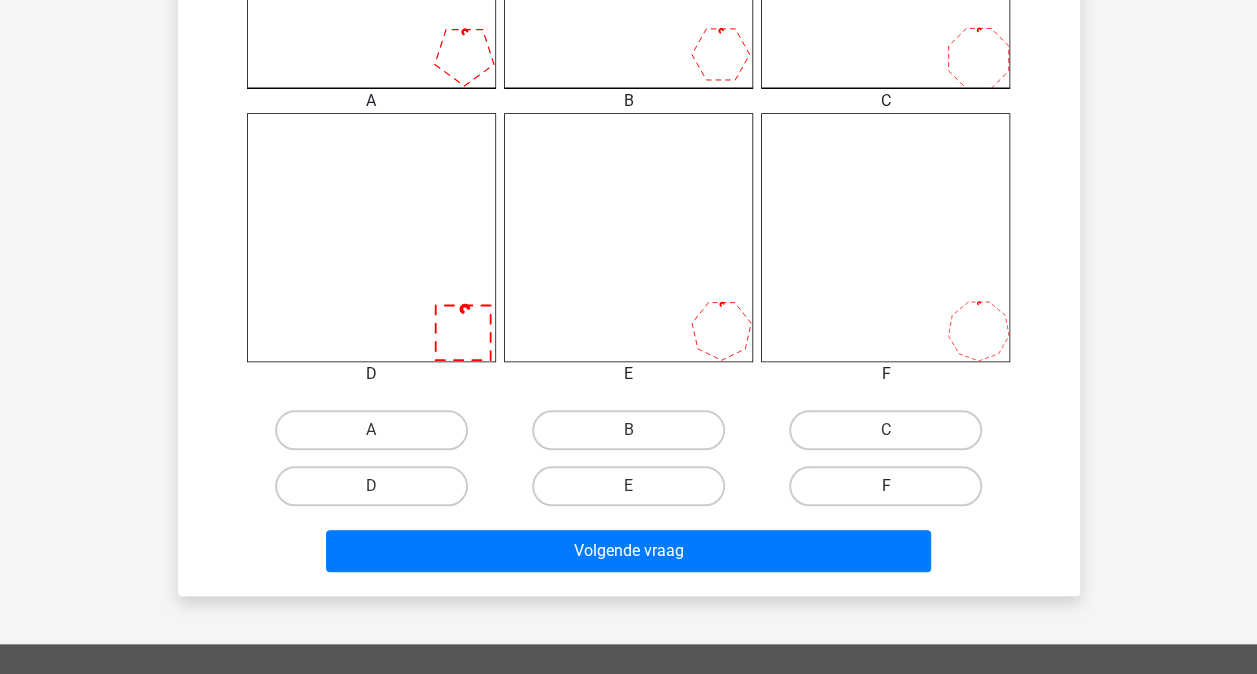 click on "F" at bounding box center (885, 486) 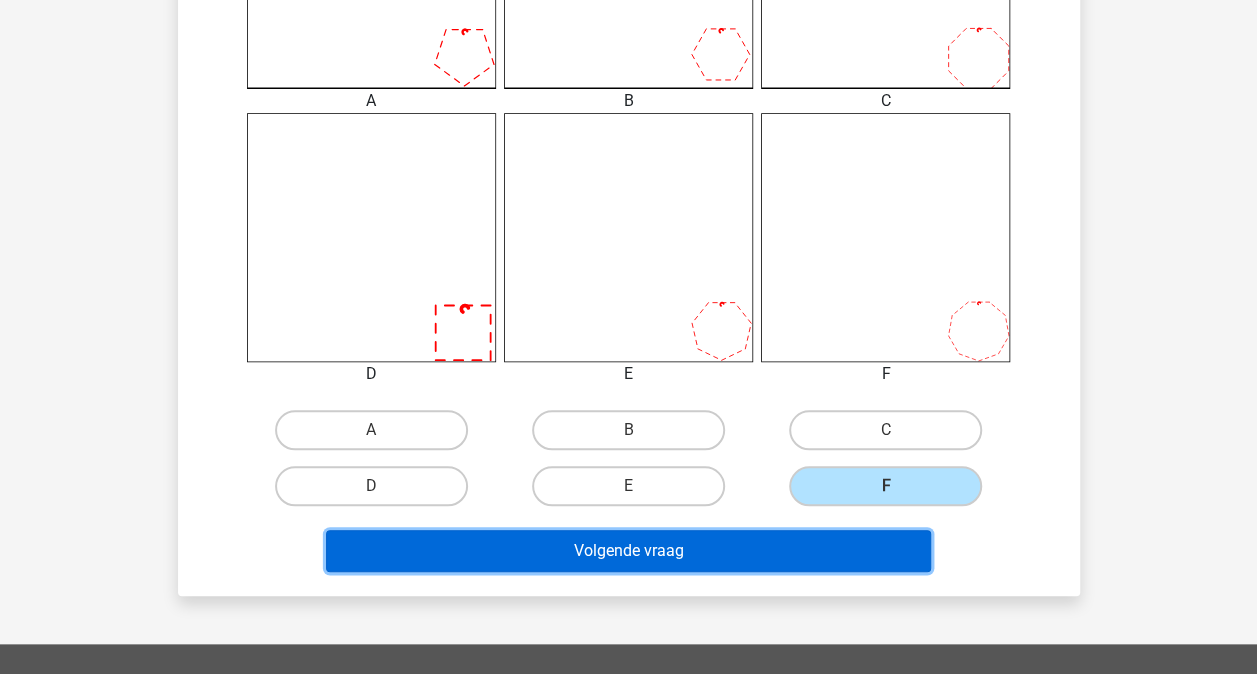 click on "Volgende vraag" at bounding box center [628, 551] 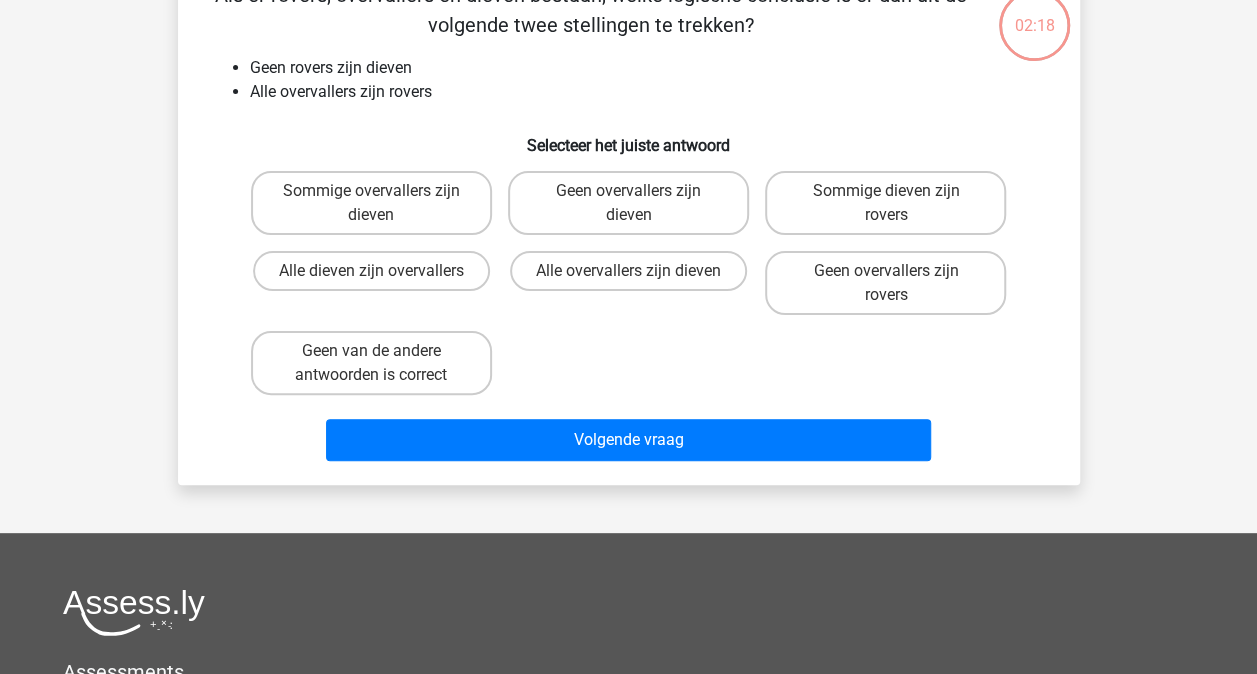 scroll, scrollTop: 92, scrollLeft: 0, axis: vertical 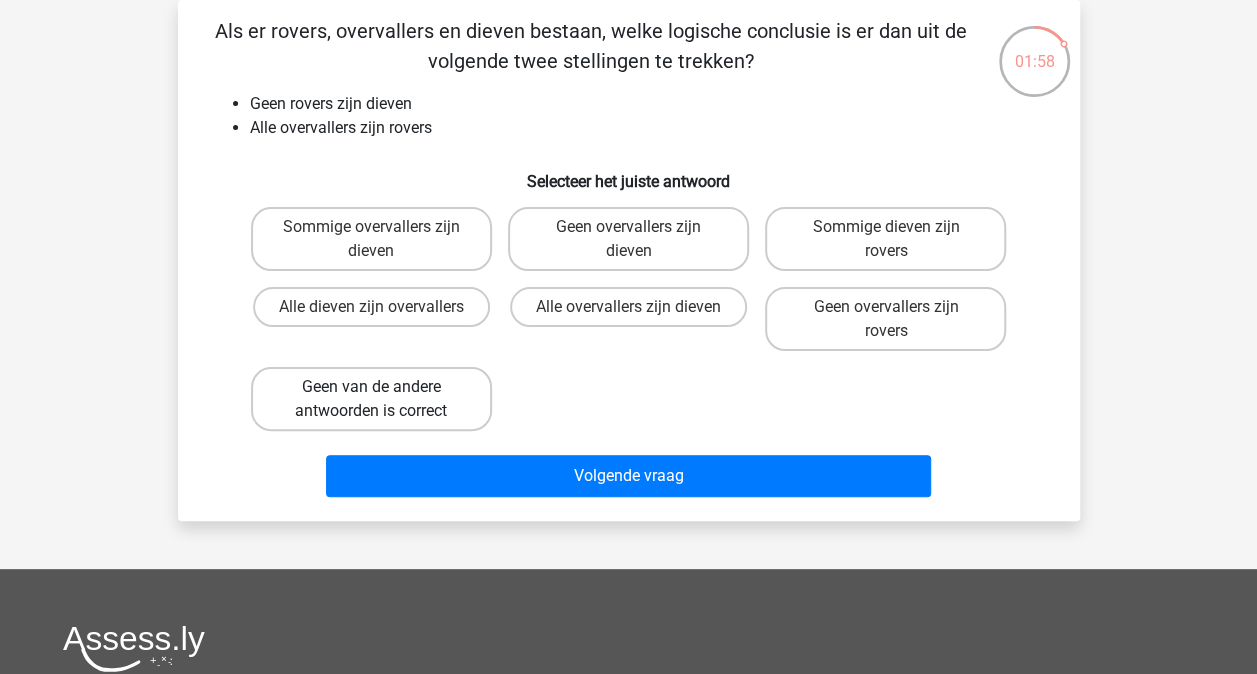 click on "Geen van de andere antwoorden is correct" at bounding box center (371, 399) 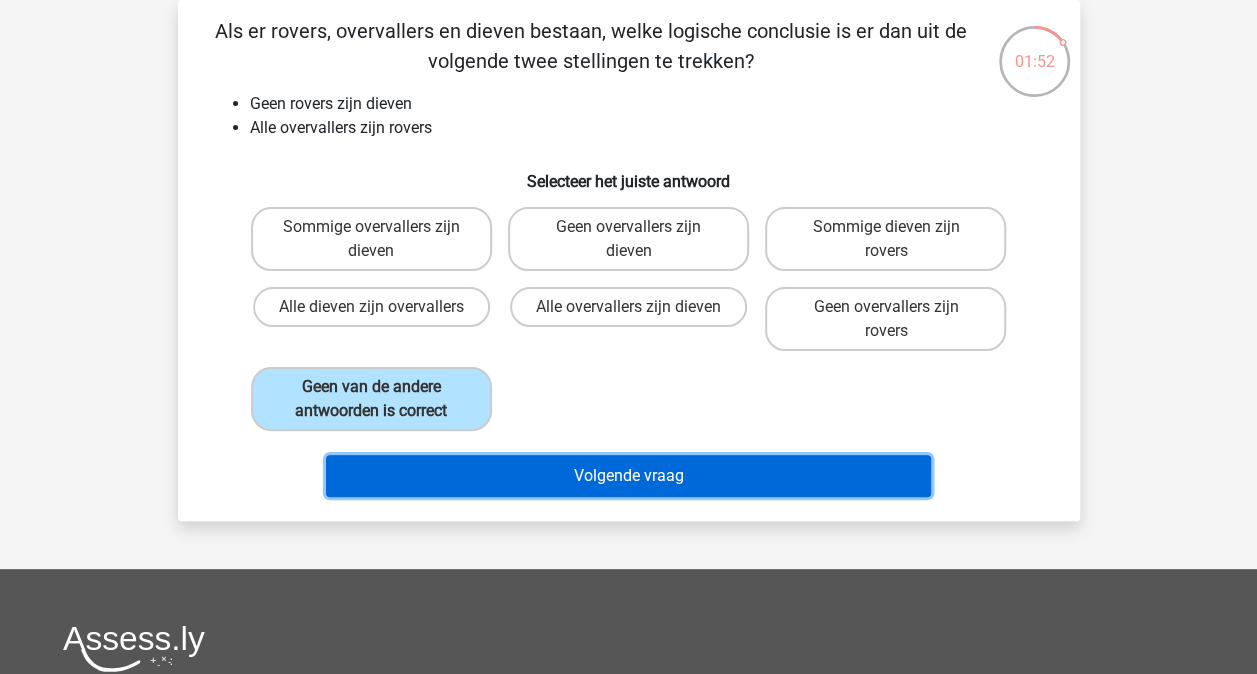 click on "Volgende vraag" at bounding box center [628, 476] 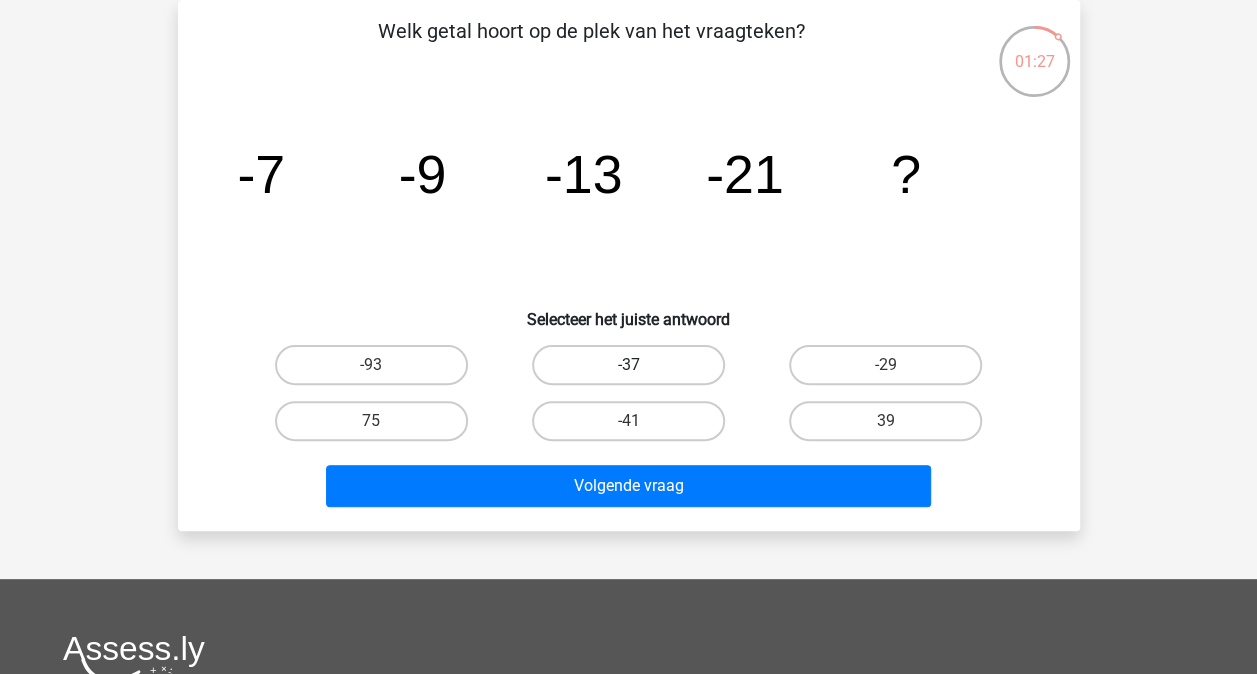 click on "-37" at bounding box center (628, 365) 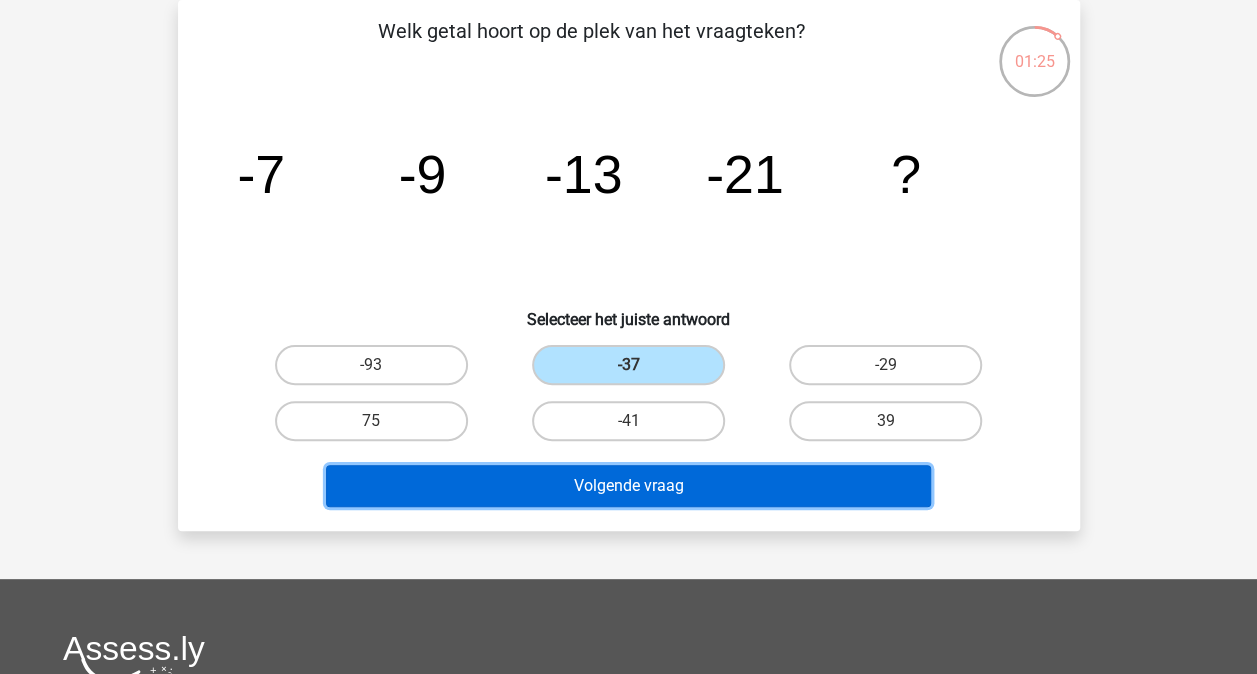 click on "Volgende vraag" at bounding box center (628, 486) 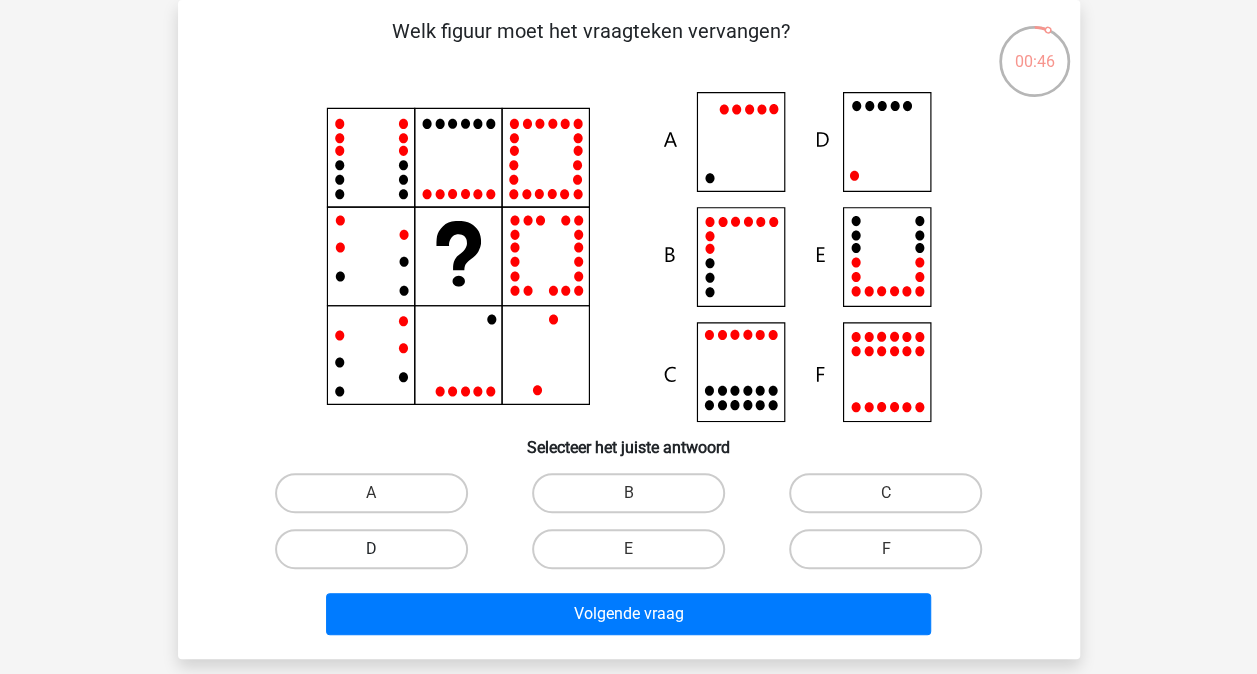 click on "D" at bounding box center [371, 549] 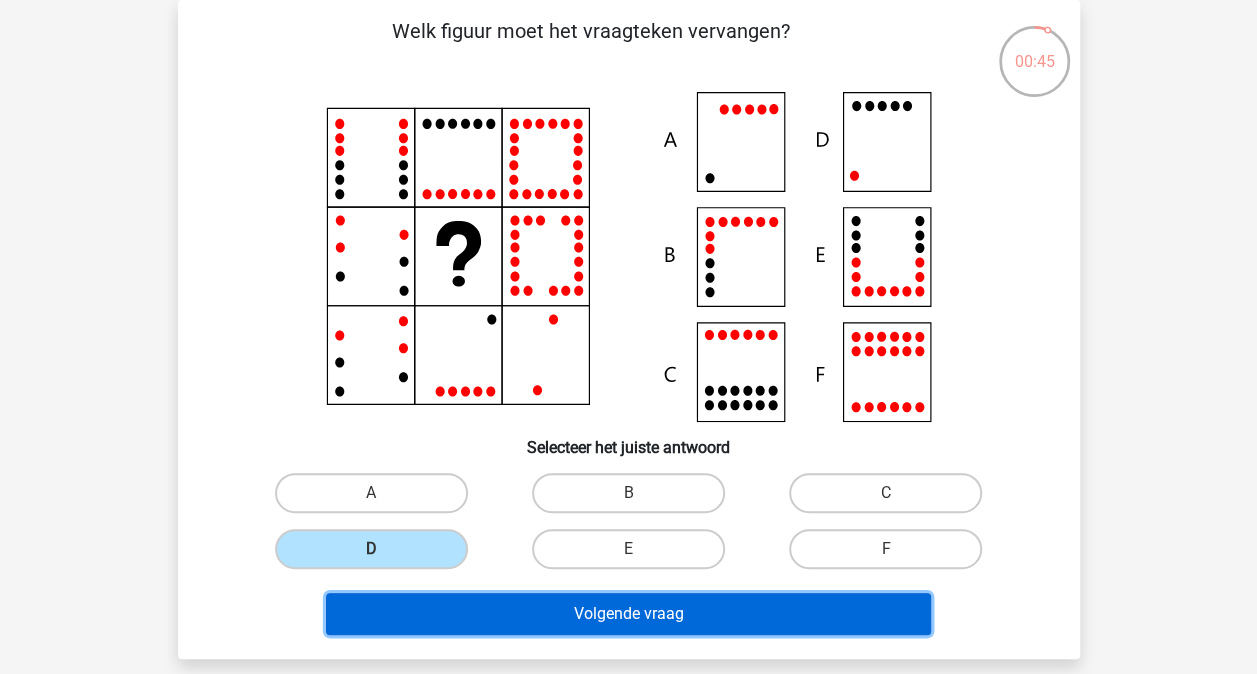 click on "Volgende vraag" at bounding box center (628, 614) 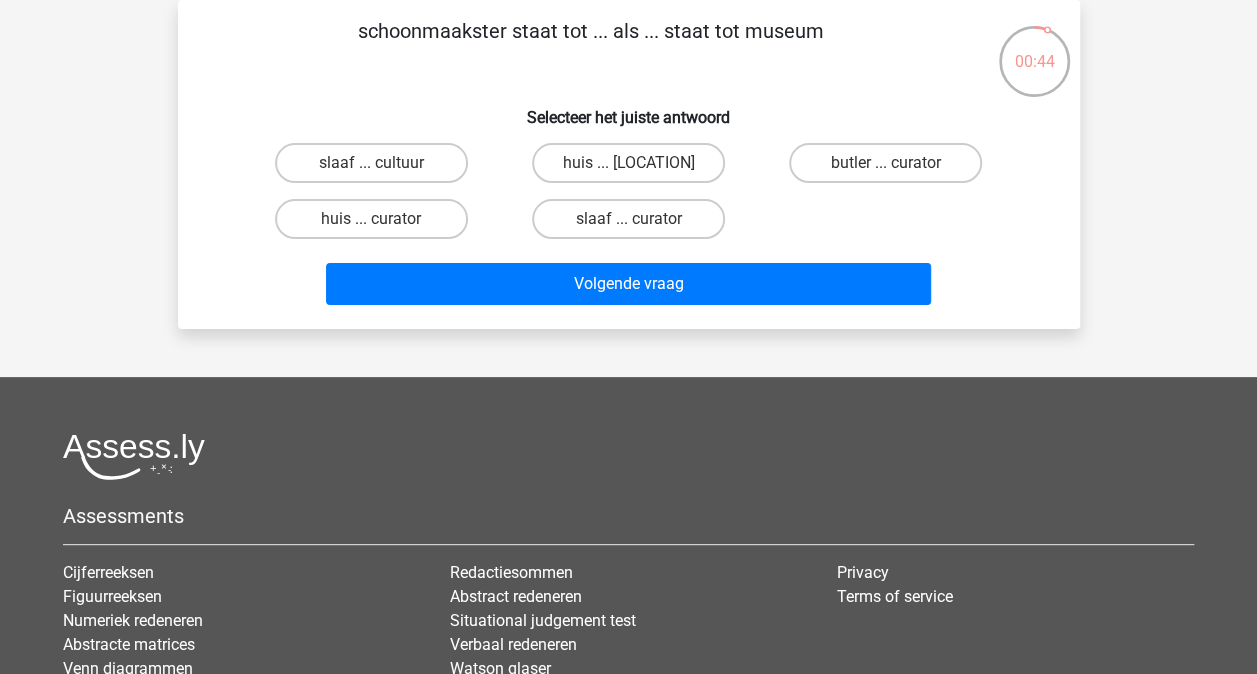 scroll, scrollTop: 32, scrollLeft: 0, axis: vertical 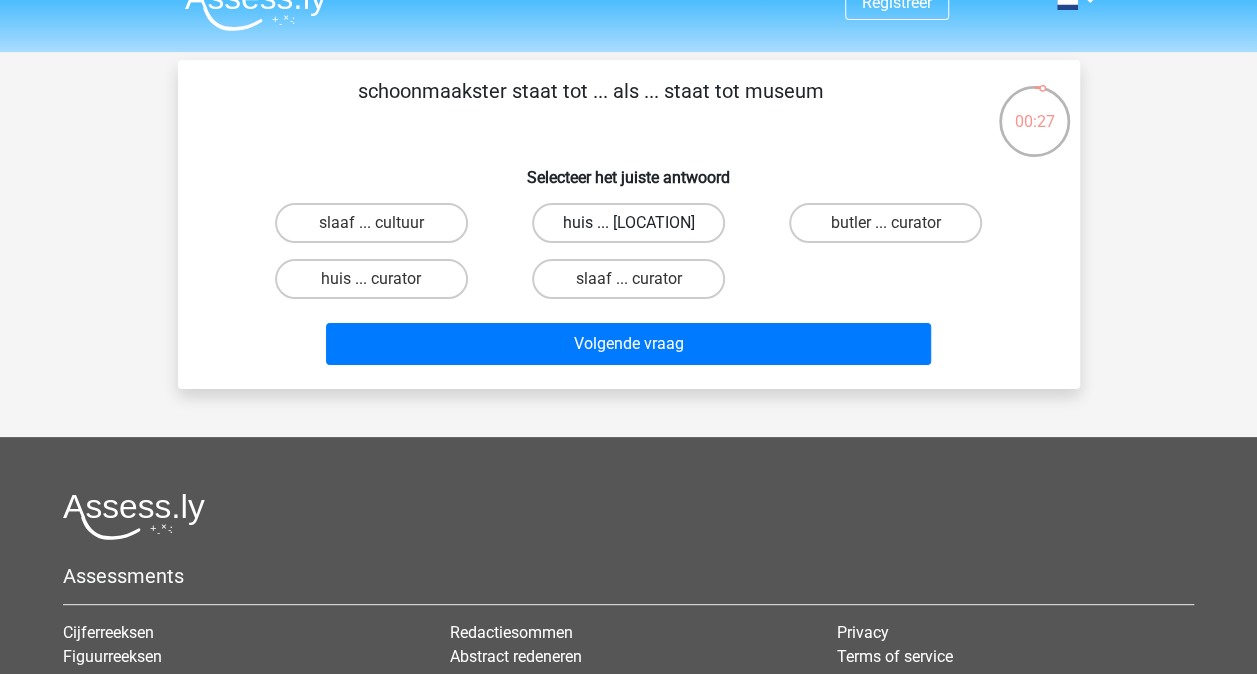 click on "huis ... louvre" at bounding box center [628, 223] 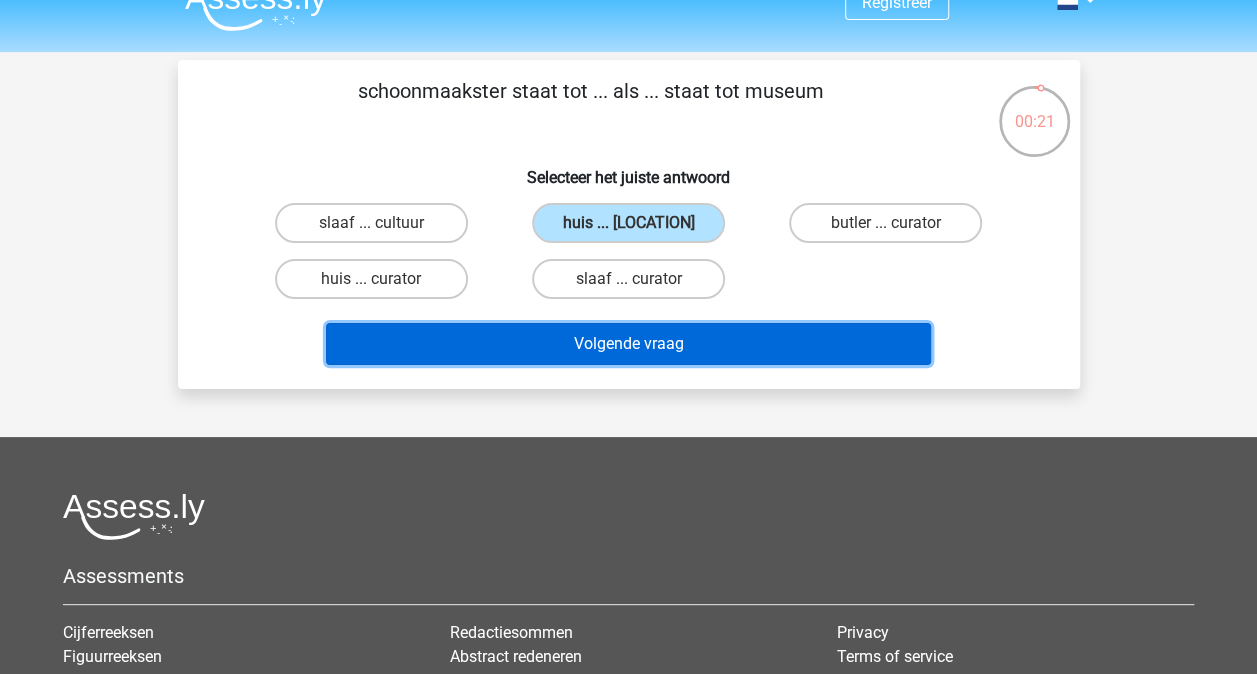click on "Volgende vraag" at bounding box center [628, 344] 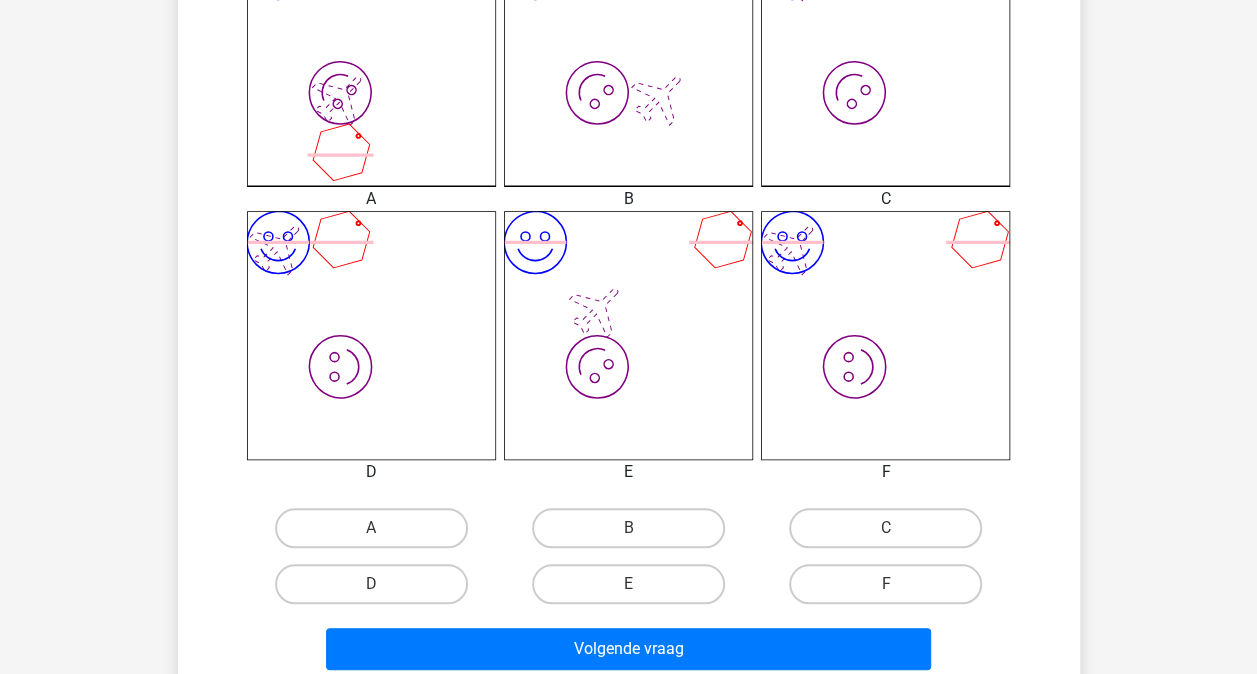 scroll, scrollTop: 629, scrollLeft: 0, axis: vertical 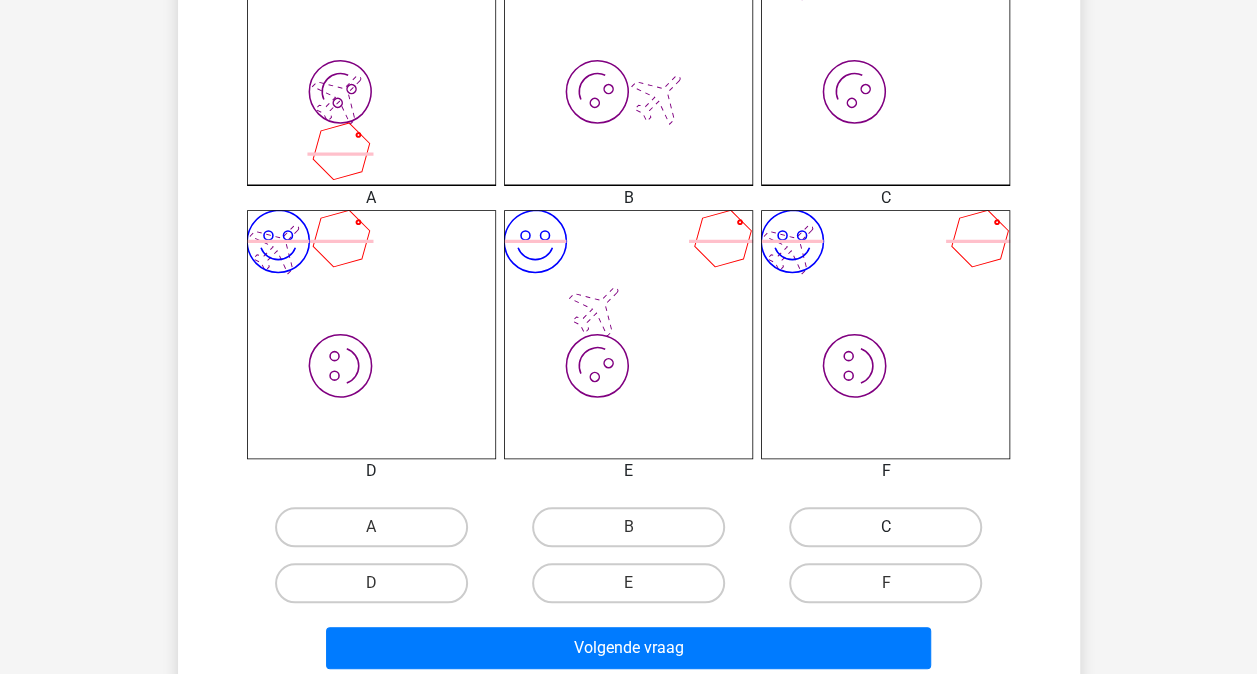click on "C" at bounding box center [885, 527] 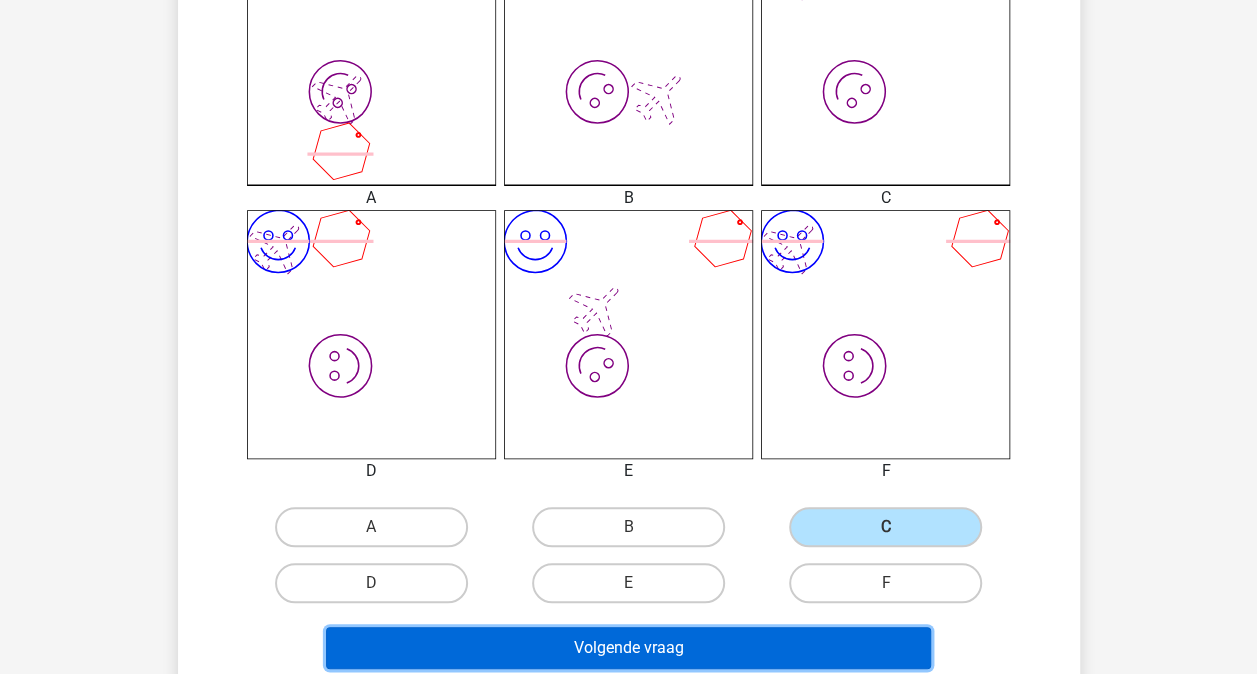click on "Volgende vraag" at bounding box center (628, 648) 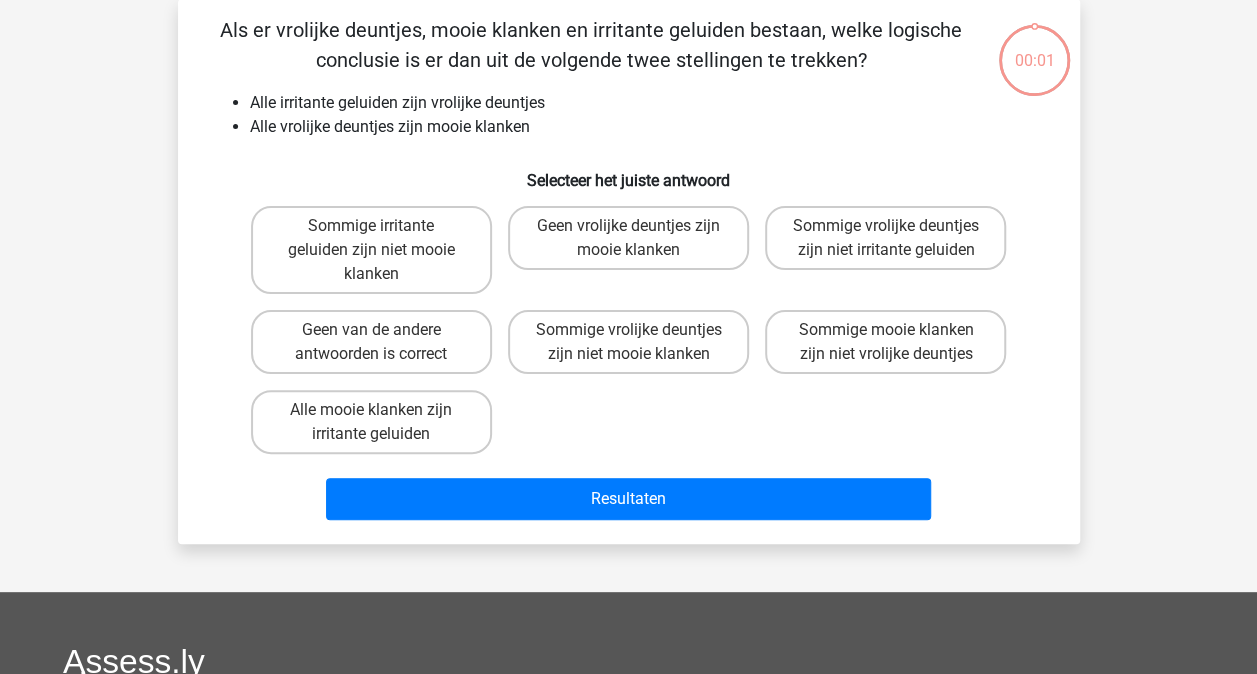 scroll, scrollTop: 92, scrollLeft: 0, axis: vertical 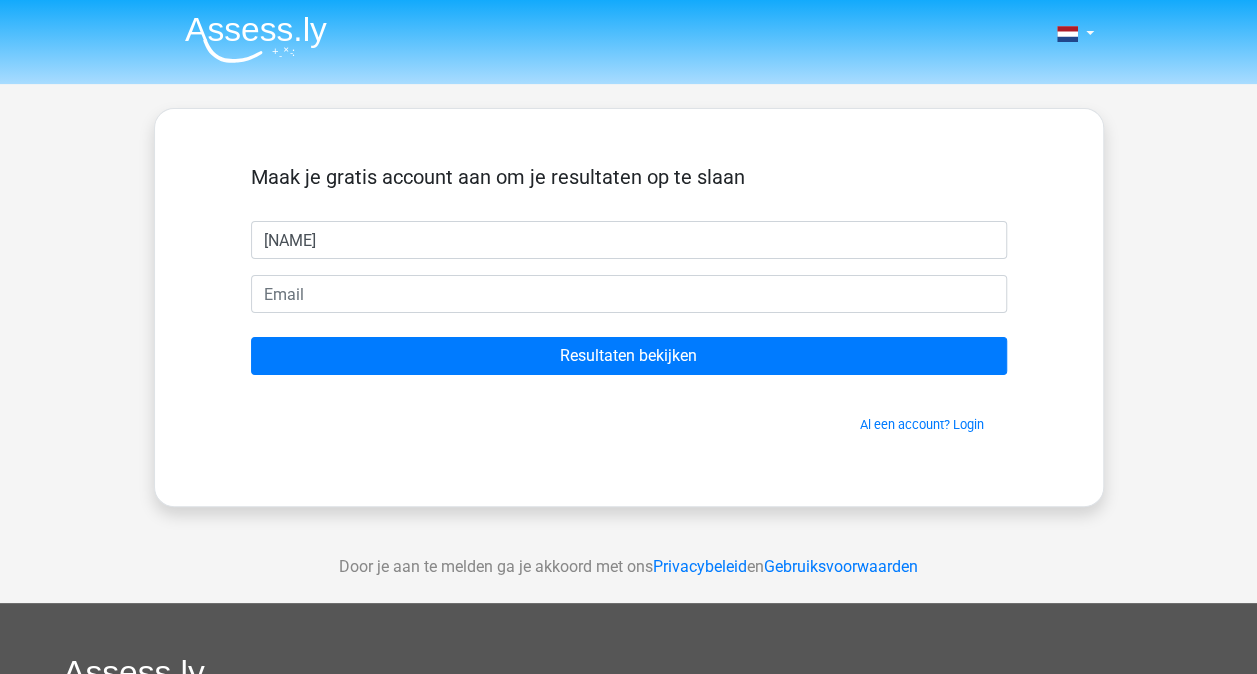 type on "[NAME]" 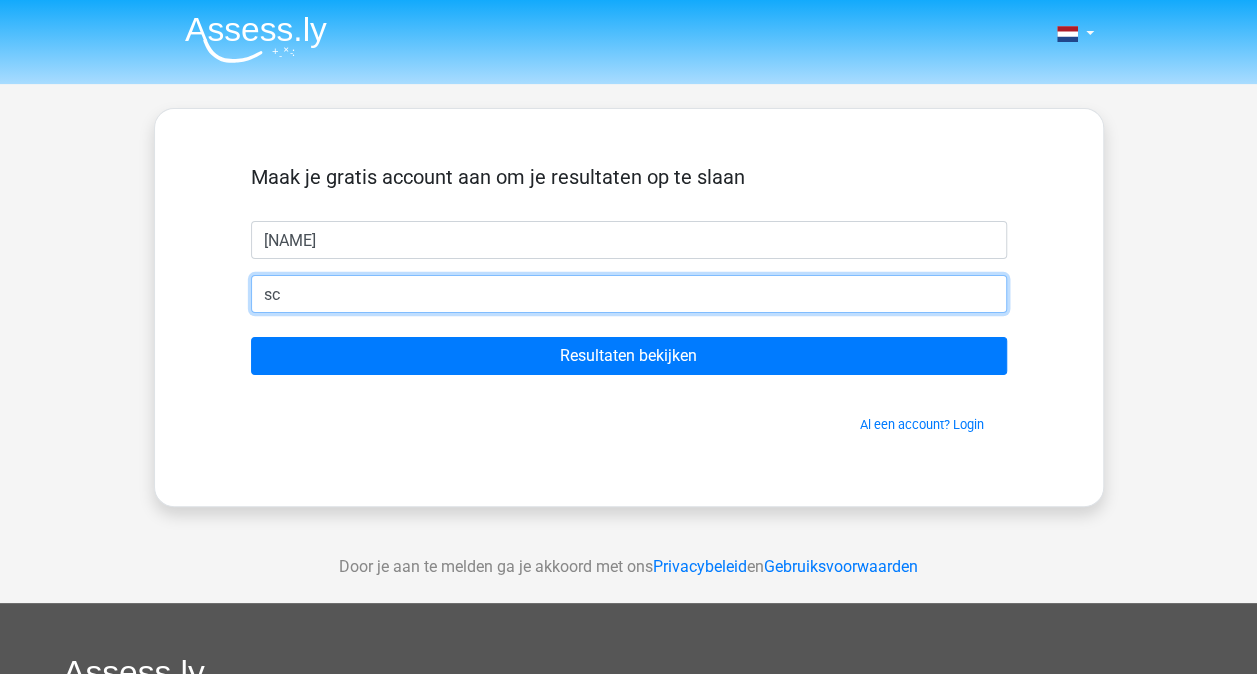 type on "s" 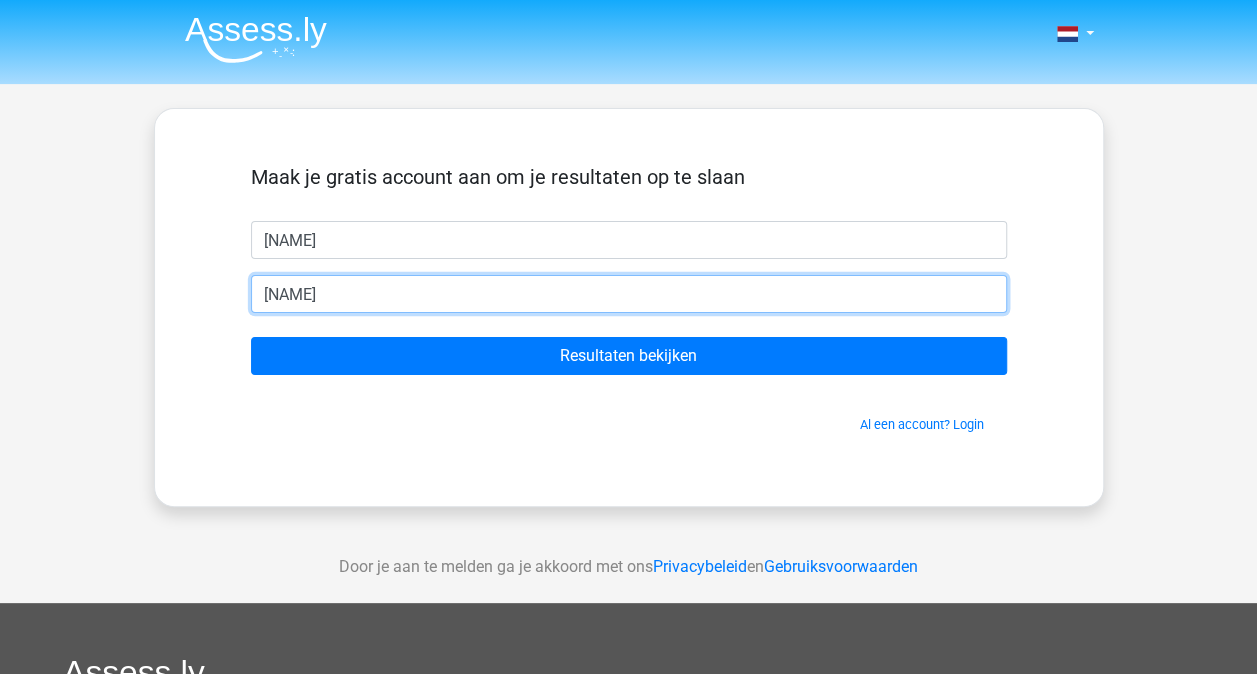 type on "[USERNAME]@example.com" 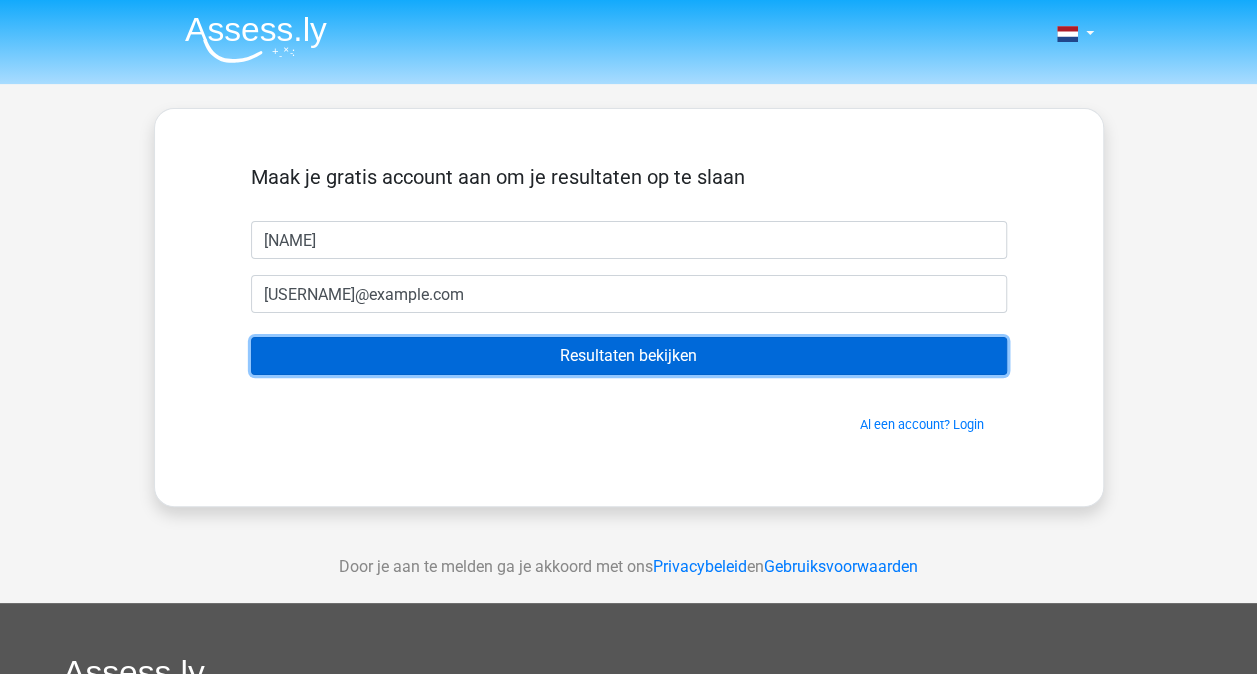 click on "Resultaten bekijken" at bounding box center [629, 356] 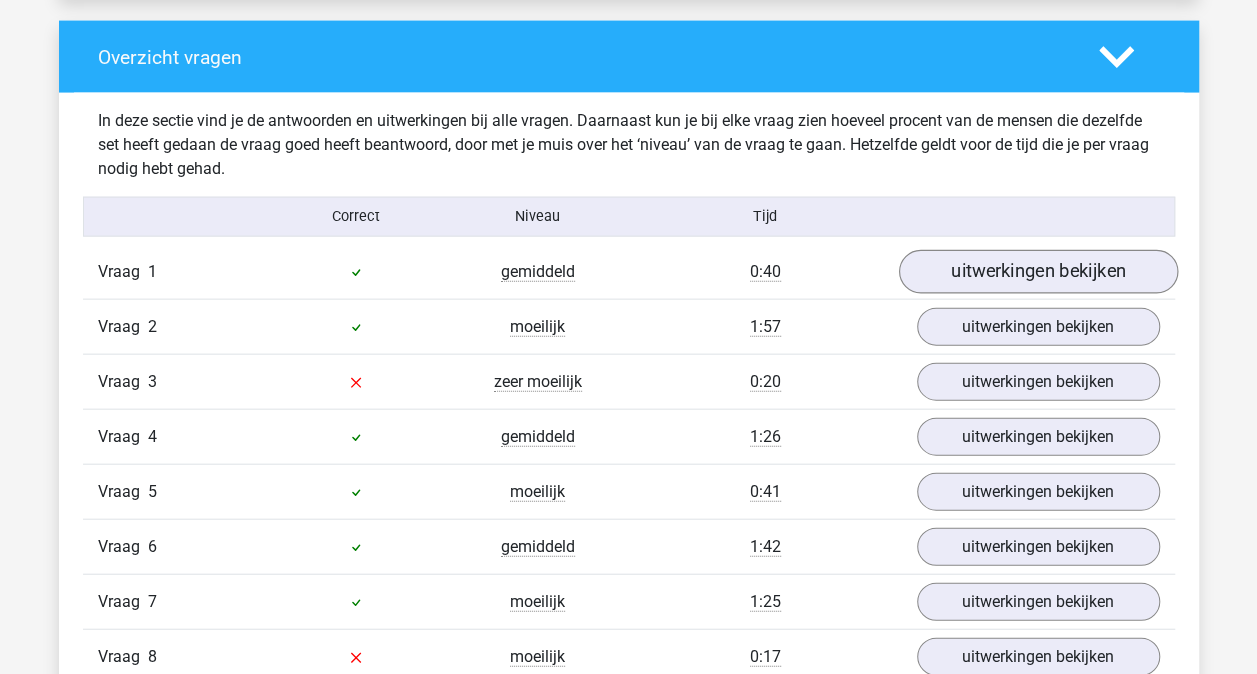 scroll, scrollTop: 2078, scrollLeft: 0, axis: vertical 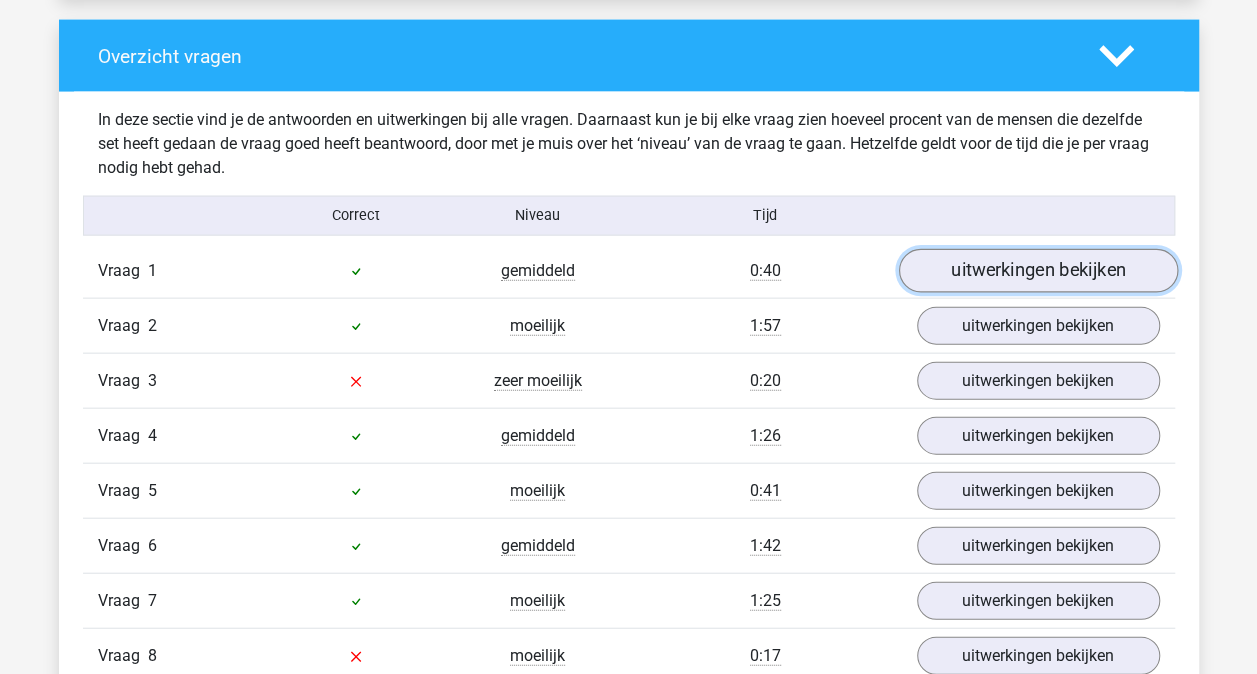 click on "uitwerkingen bekijken" at bounding box center [1037, 271] 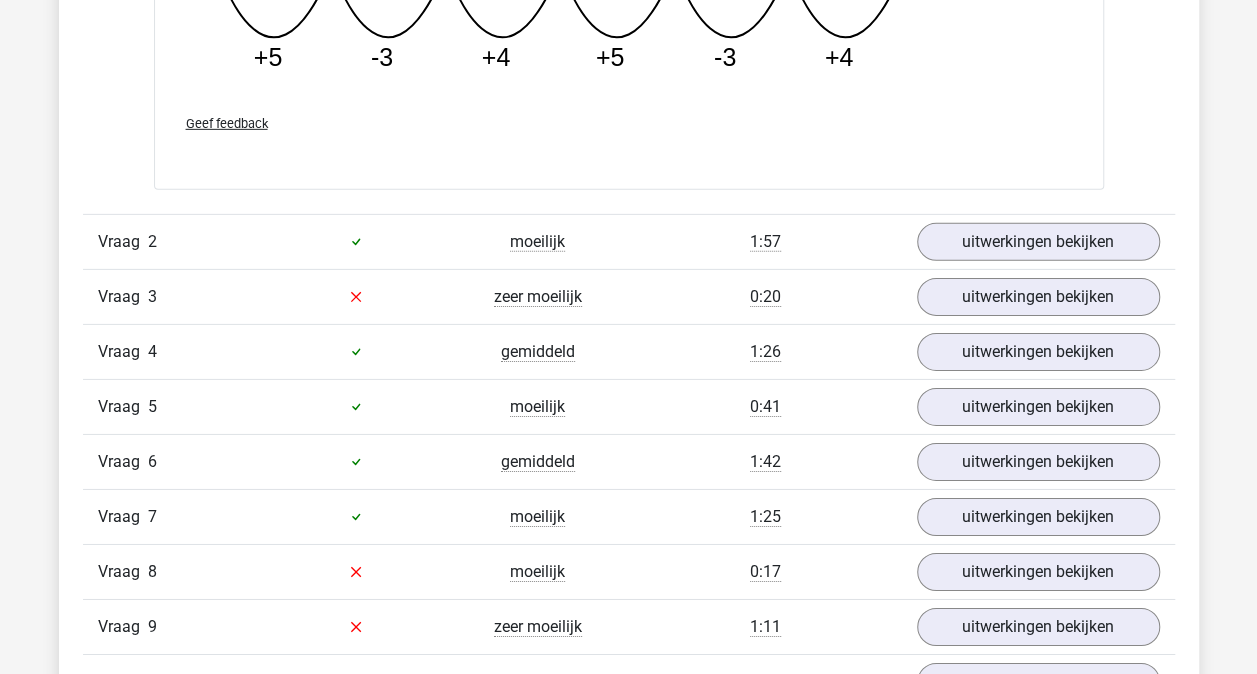 scroll, scrollTop: 3038, scrollLeft: 0, axis: vertical 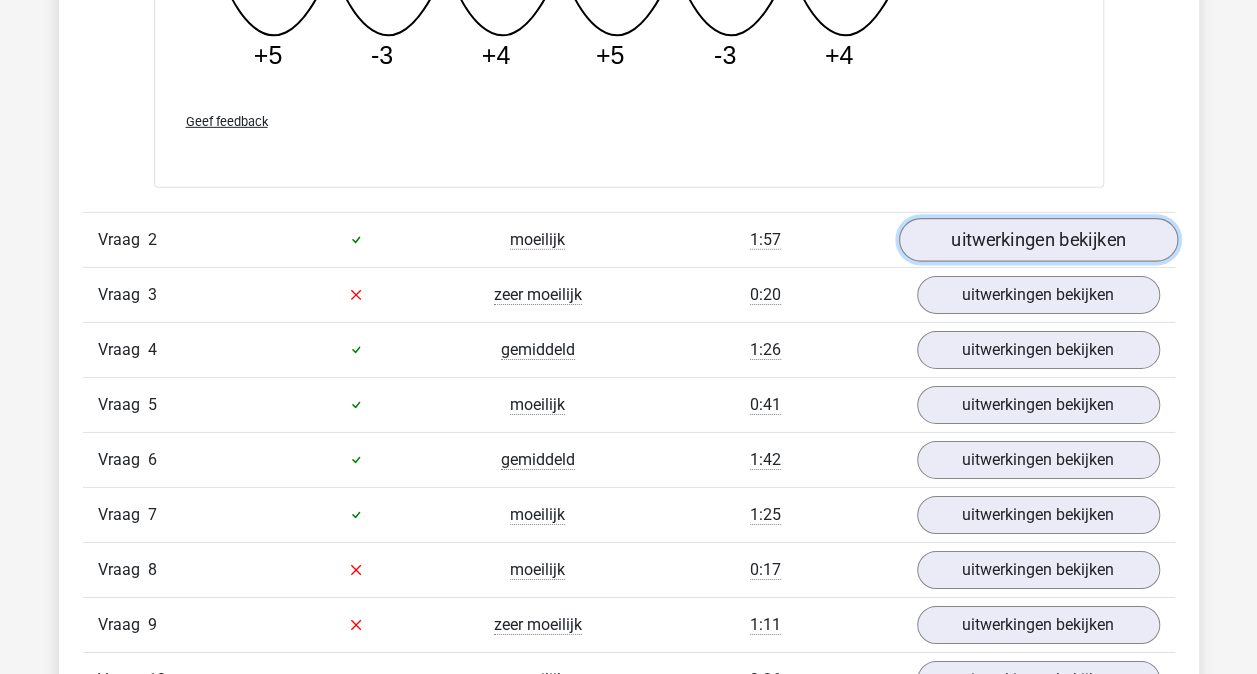 click on "uitwerkingen bekijken" at bounding box center (1037, 240) 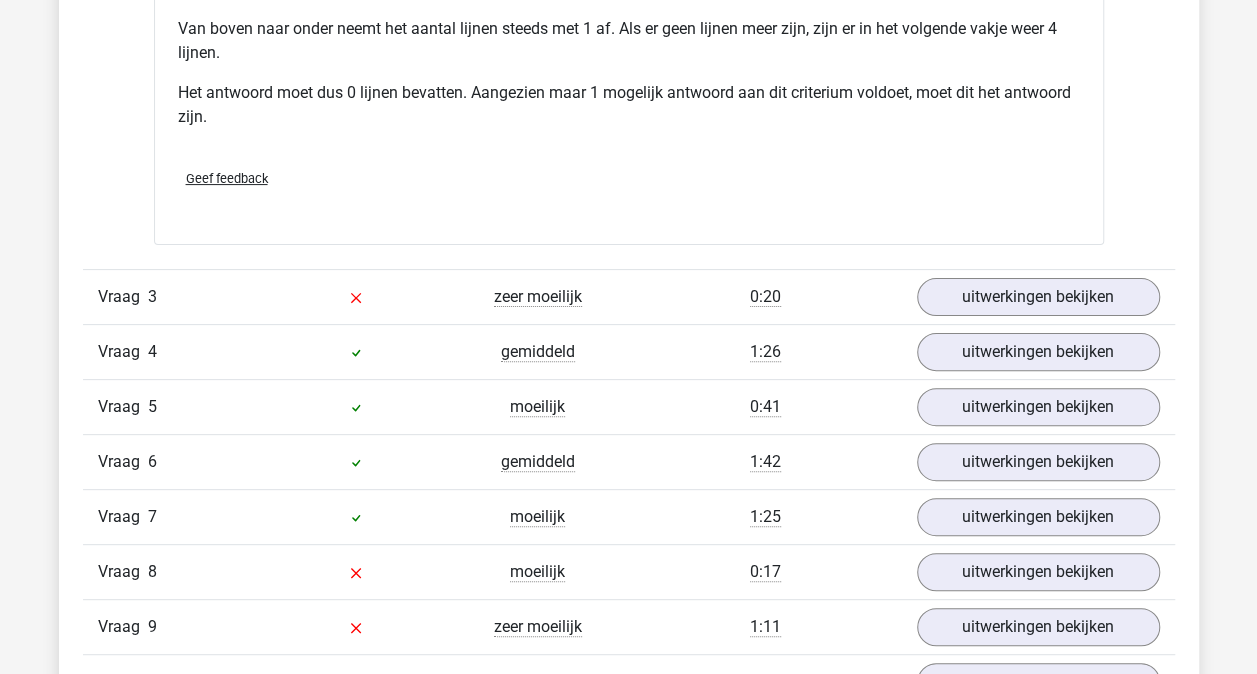 scroll, scrollTop: 3974, scrollLeft: 0, axis: vertical 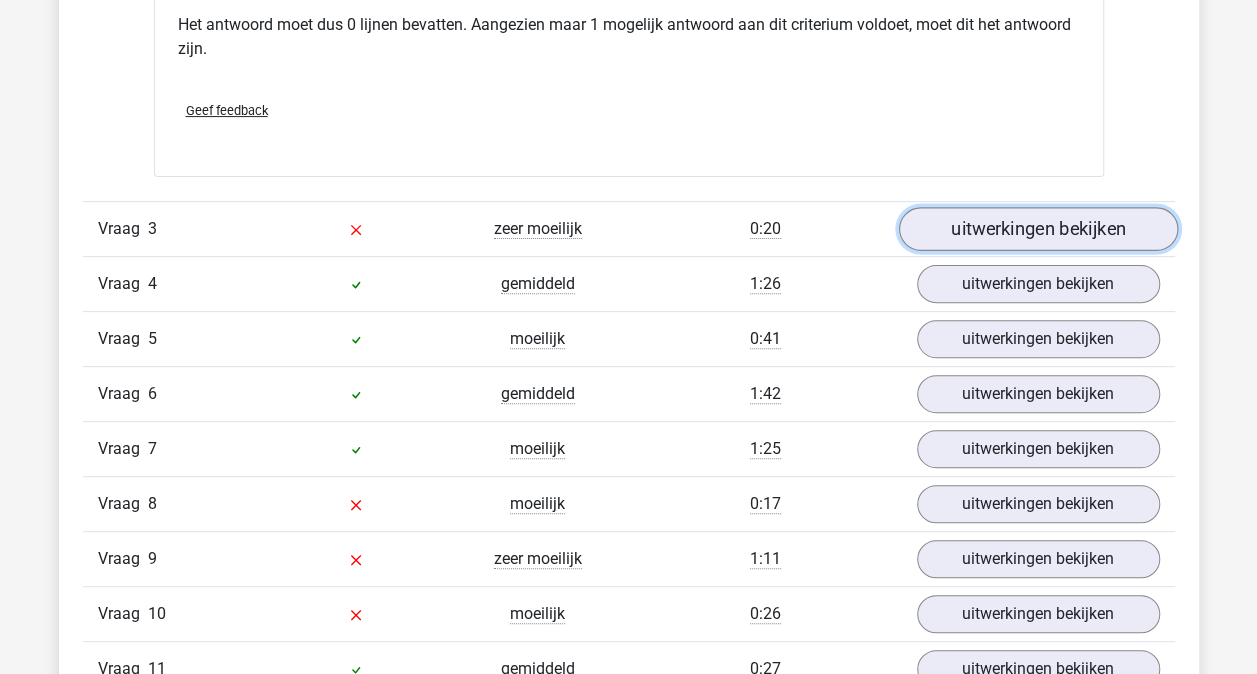 click on "uitwerkingen bekijken" at bounding box center (1037, 229) 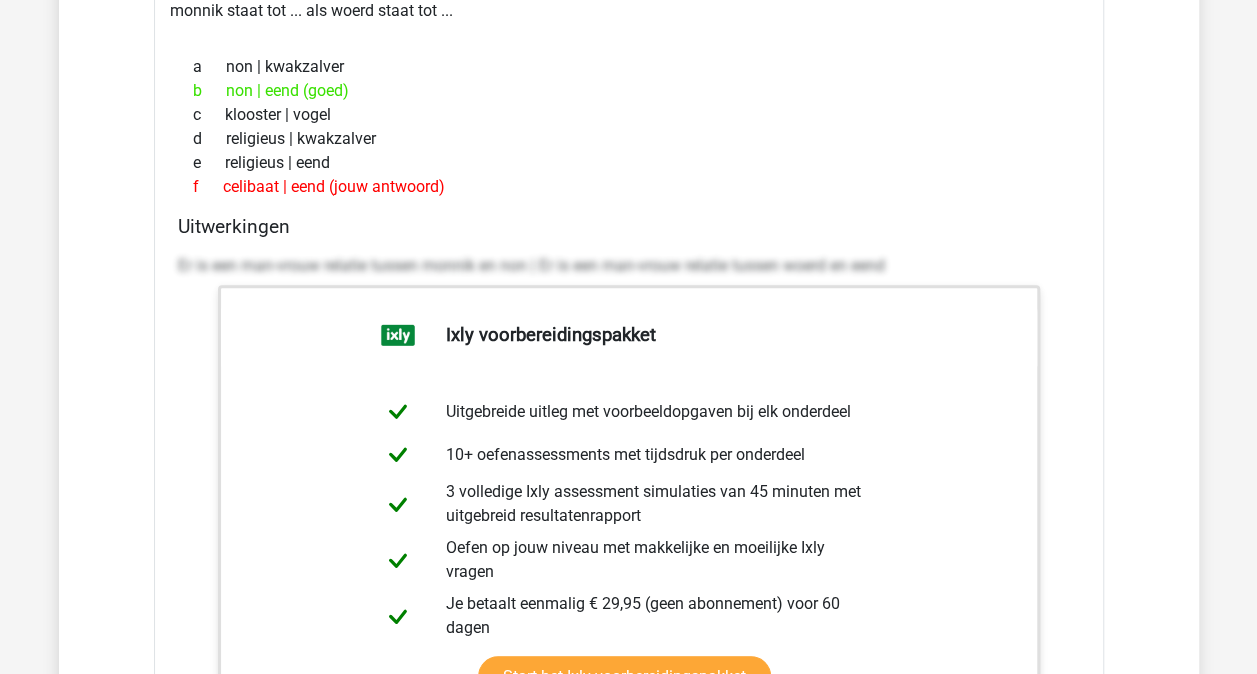 scroll, scrollTop: 4259, scrollLeft: 0, axis: vertical 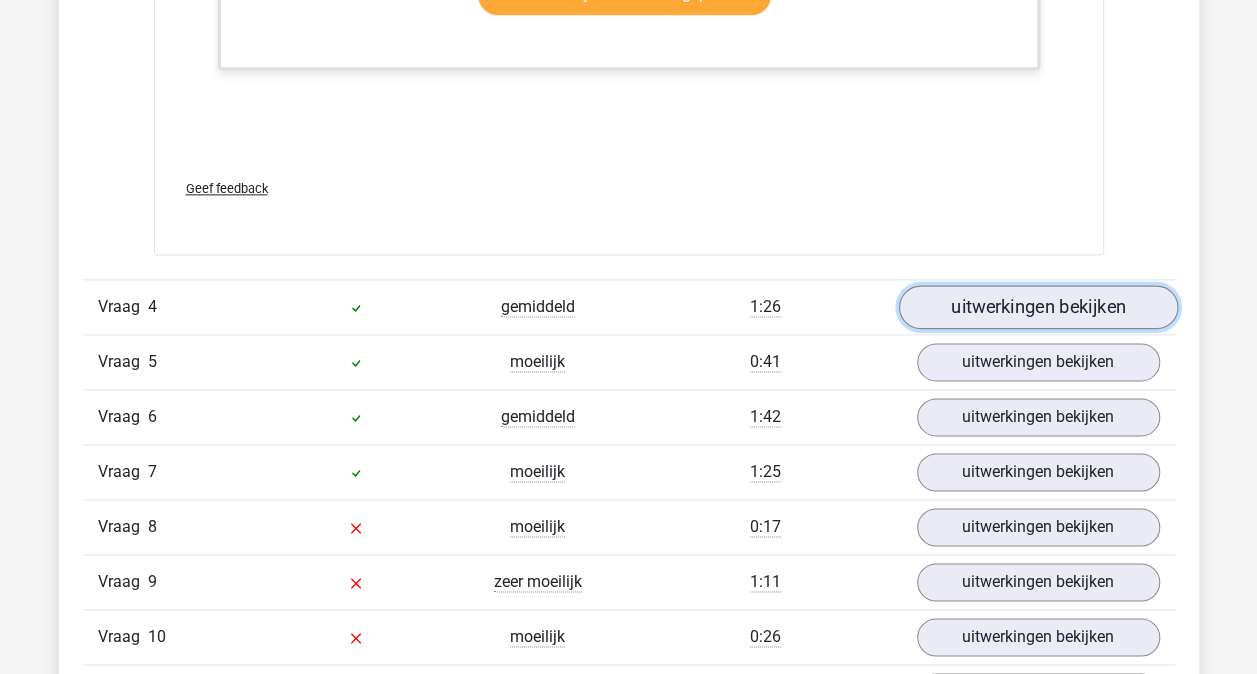 click on "uitwerkingen bekijken" at bounding box center (1037, 307) 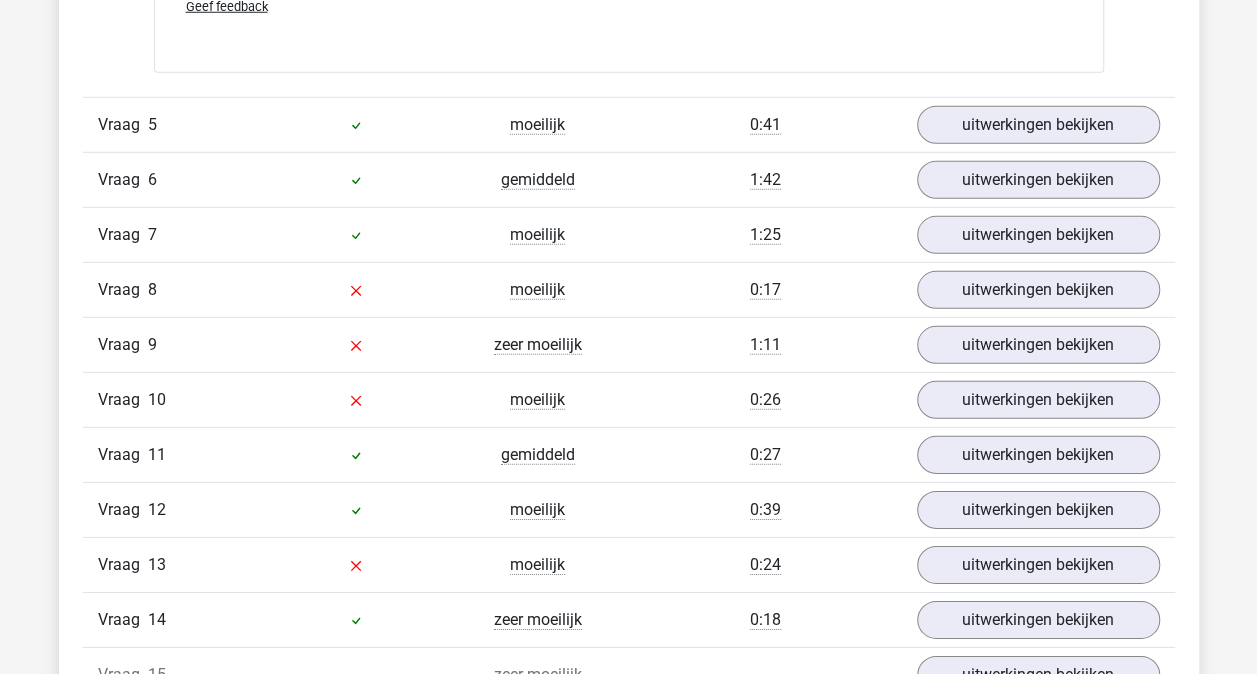 scroll, scrollTop: 6604, scrollLeft: 0, axis: vertical 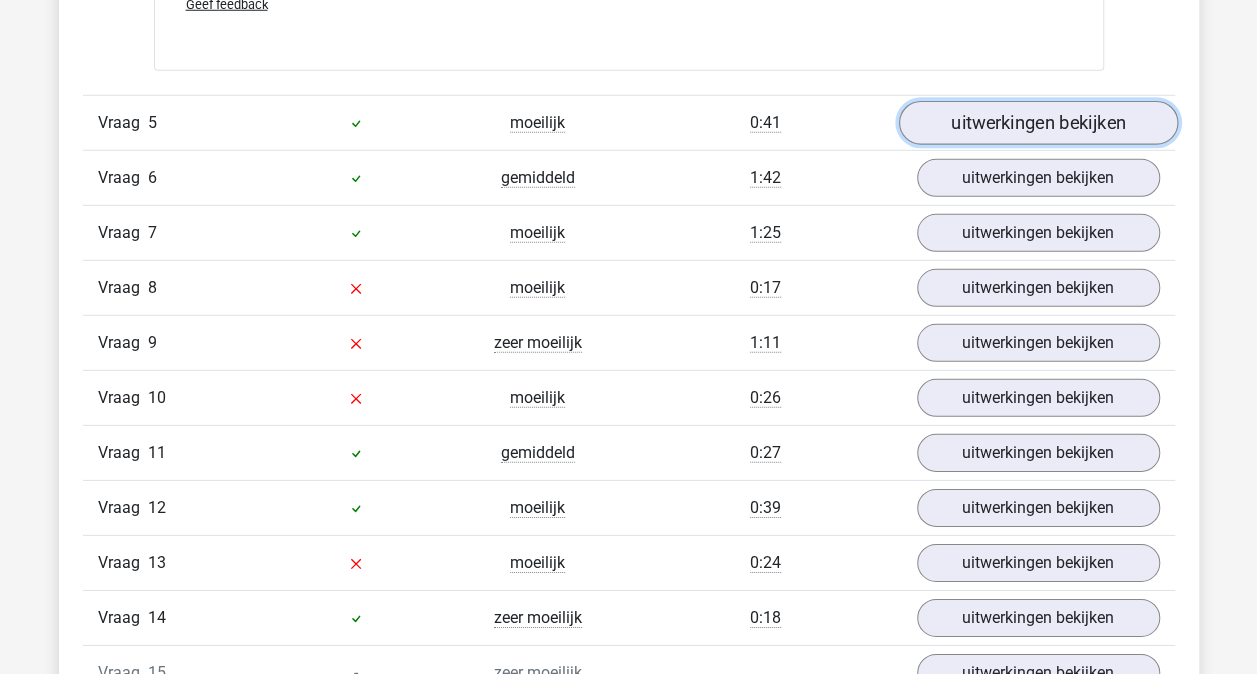 click on "uitwerkingen bekijken" at bounding box center [1037, 124] 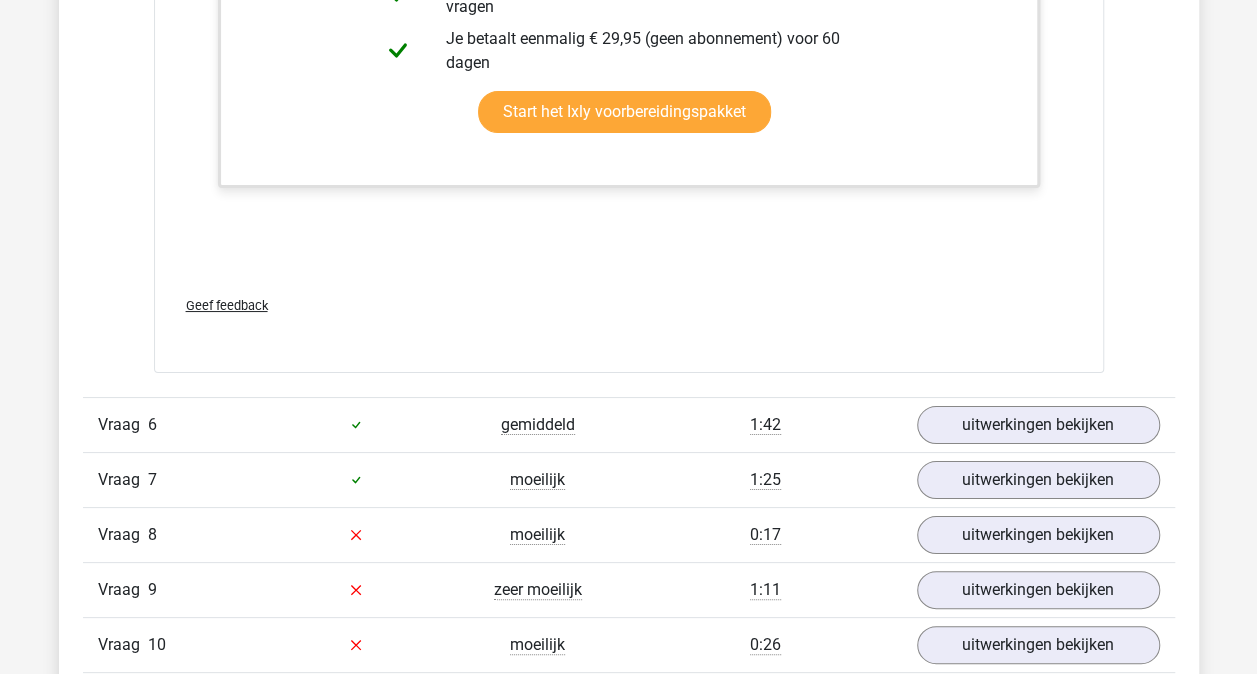 scroll, scrollTop: 7444, scrollLeft: 0, axis: vertical 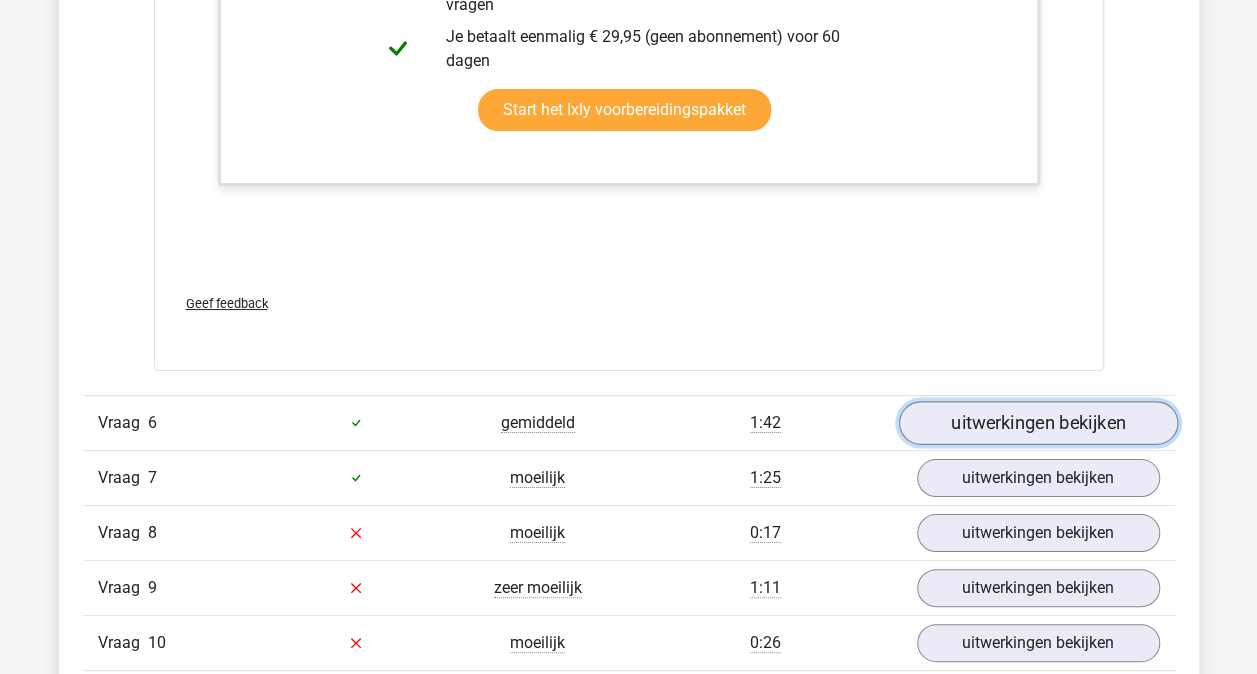 click on "uitwerkingen bekijken" at bounding box center (1037, 423) 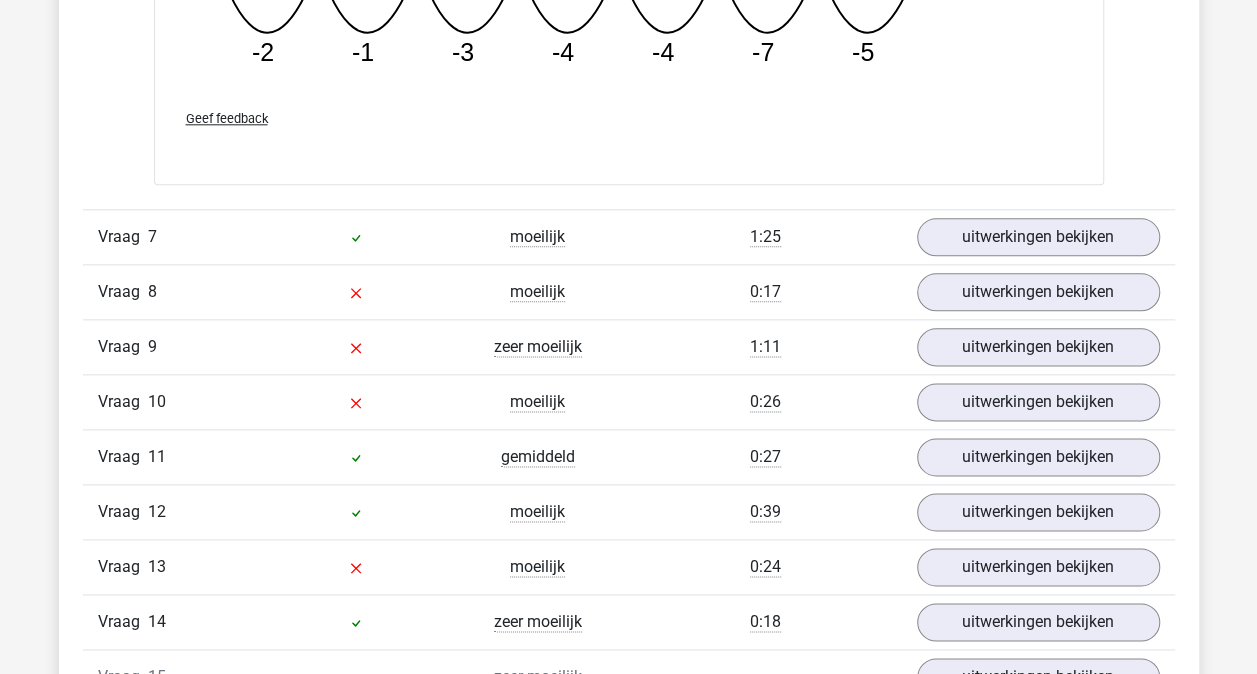 scroll, scrollTop: 8608, scrollLeft: 0, axis: vertical 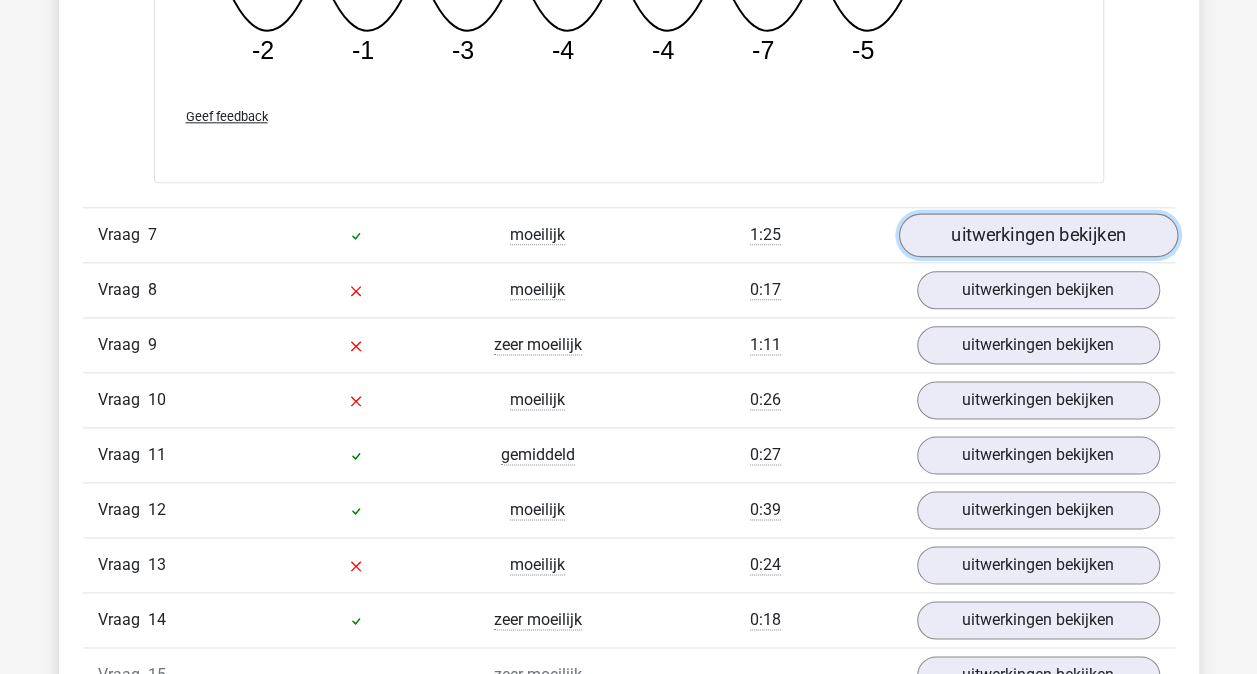 click on "uitwerkingen bekijken" at bounding box center (1037, 235) 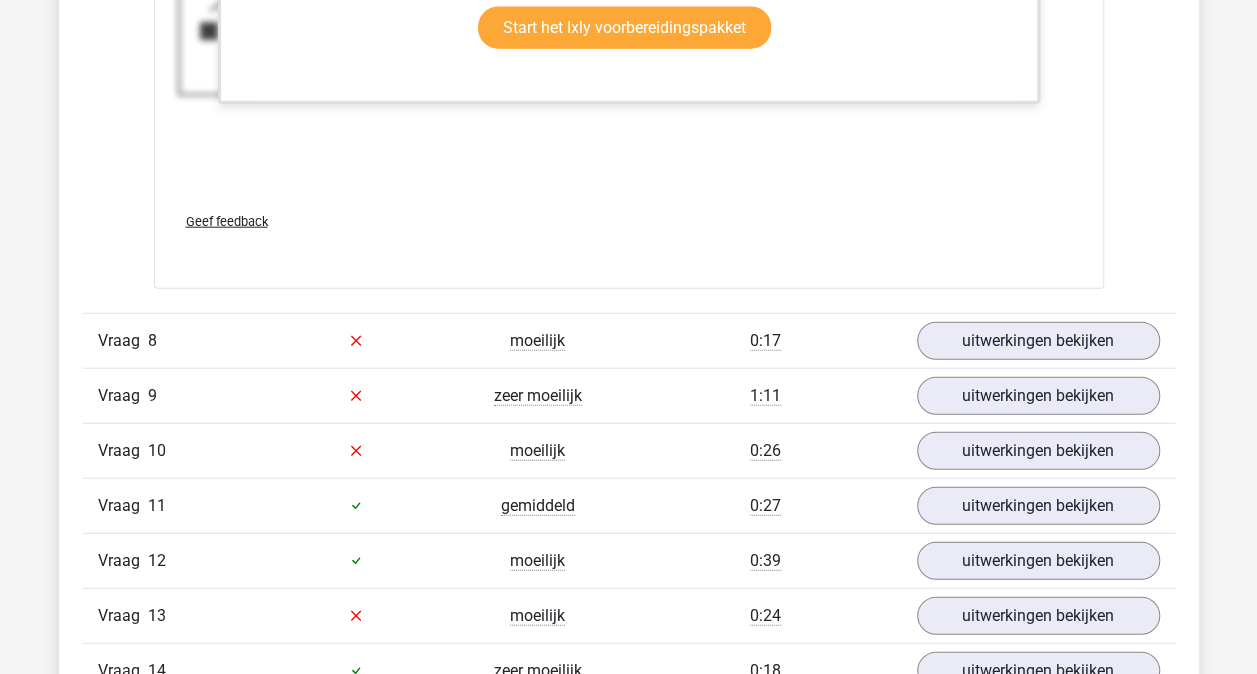 scroll, scrollTop: 9890, scrollLeft: 0, axis: vertical 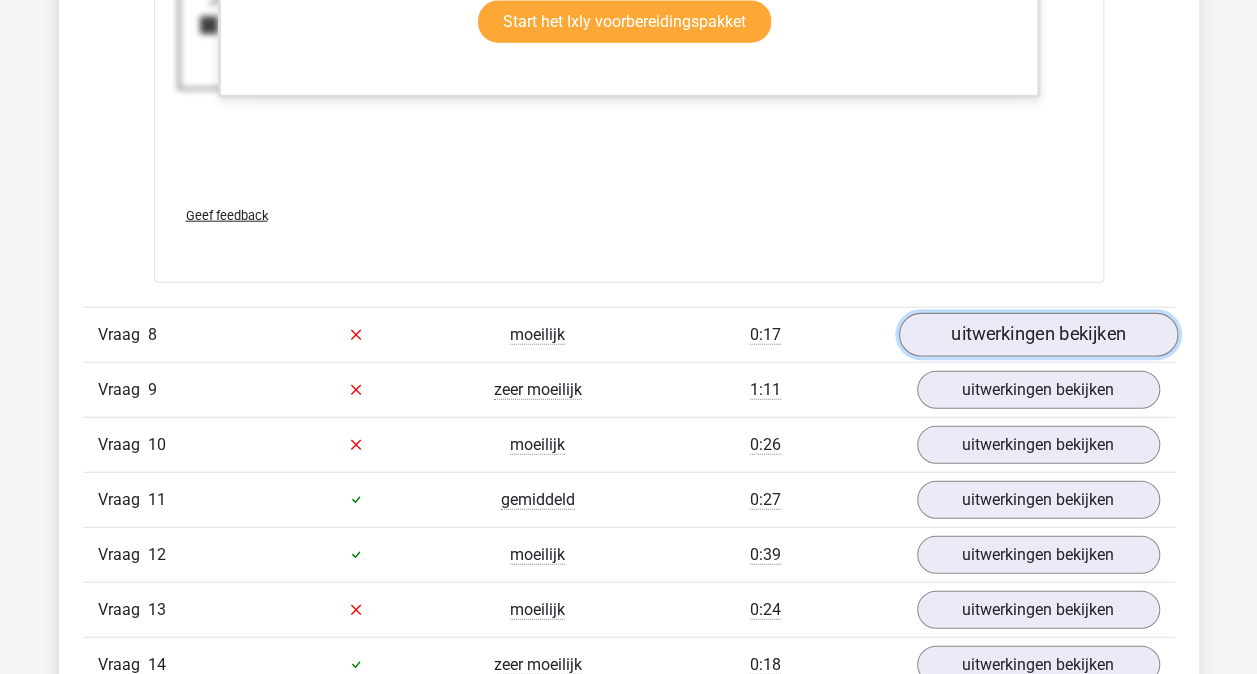 click on "uitwerkingen bekijken" at bounding box center [1037, 335] 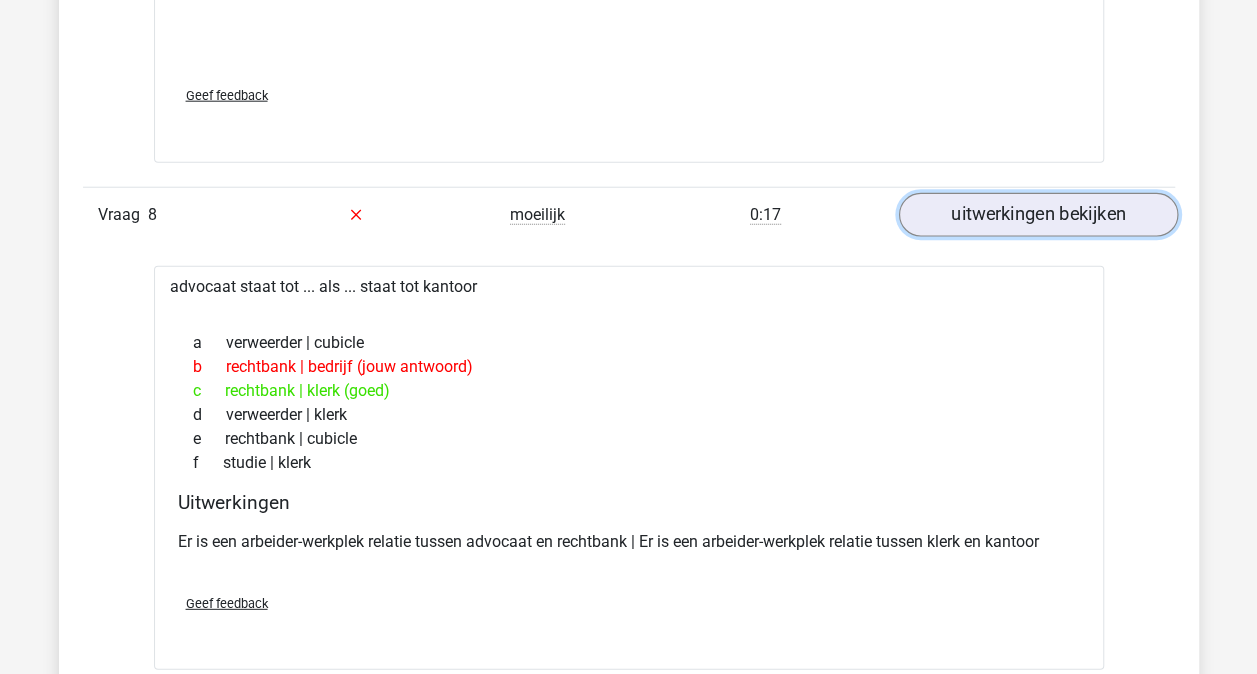 scroll, scrollTop: 10012, scrollLeft: 0, axis: vertical 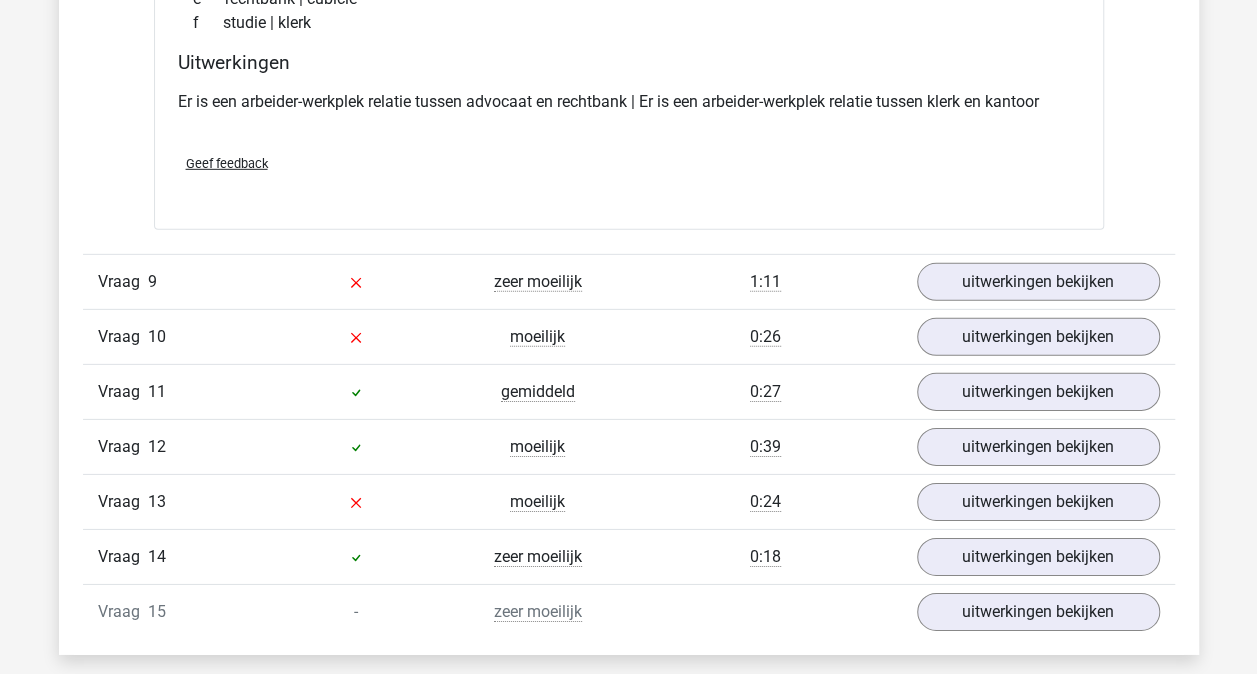 click on "Vraag
1
gemiddeld
0:40
uitwerkingen bekijken
Welk getal hoort op de plek van het vraagteken?
image/svg+xml
18
23
20
24
29
26
?" at bounding box center (629, -3745) 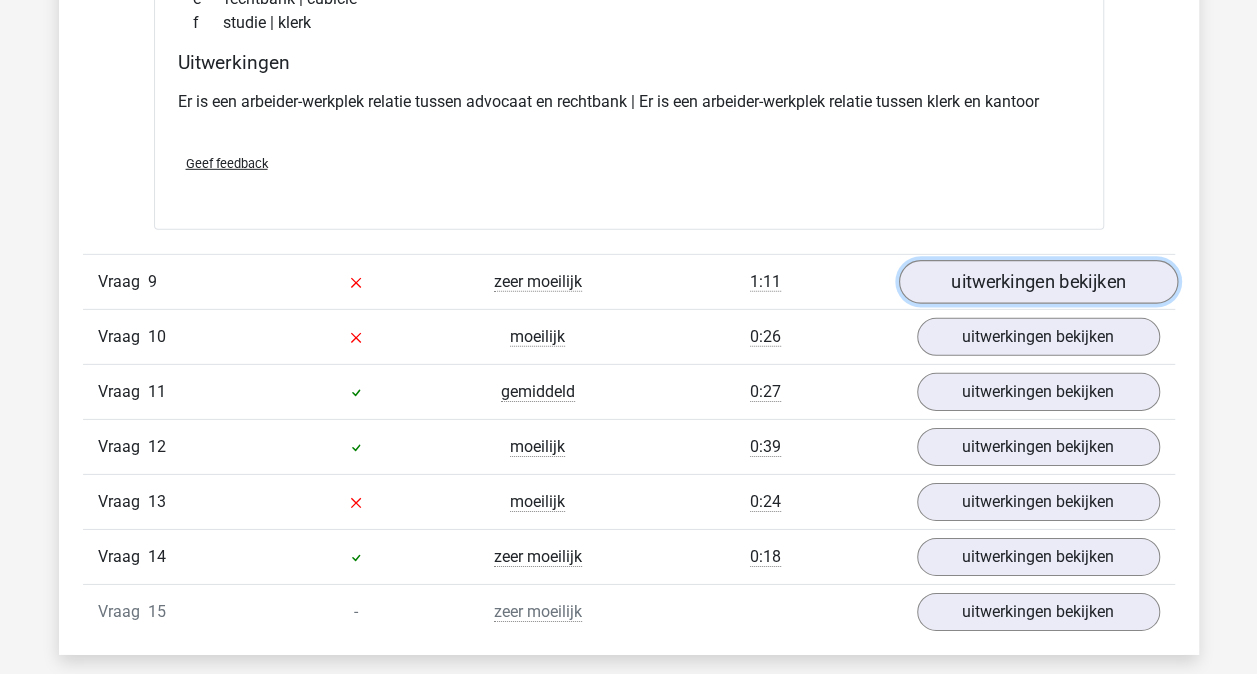 click on "uitwerkingen bekijken" at bounding box center (1037, 282) 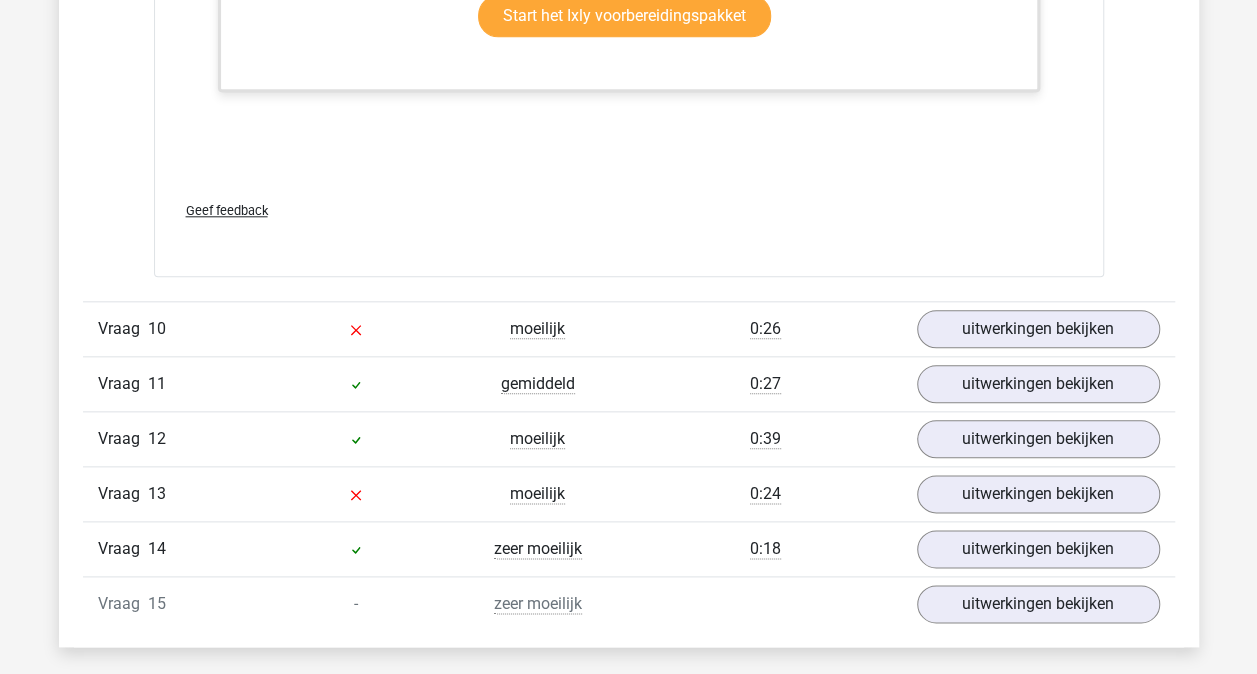 scroll, scrollTop: 12276, scrollLeft: 0, axis: vertical 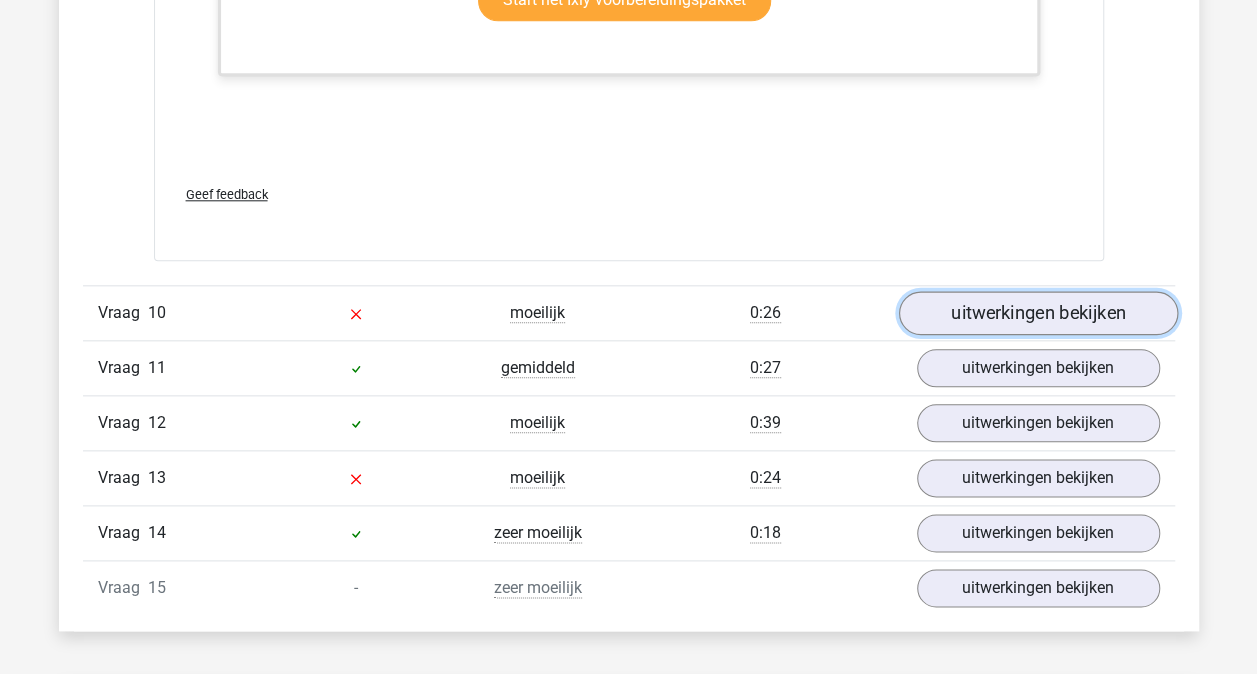 click on "uitwerkingen bekijken" at bounding box center (1037, 313) 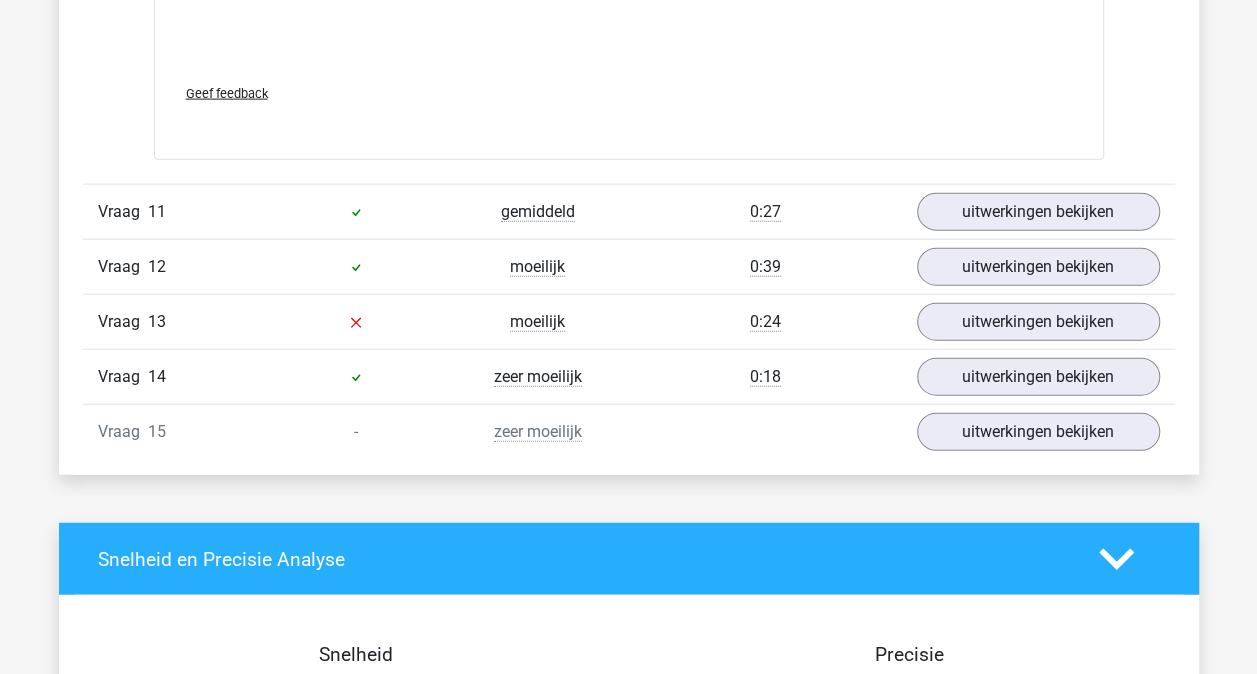 scroll, scrollTop: 13518, scrollLeft: 0, axis: vertical 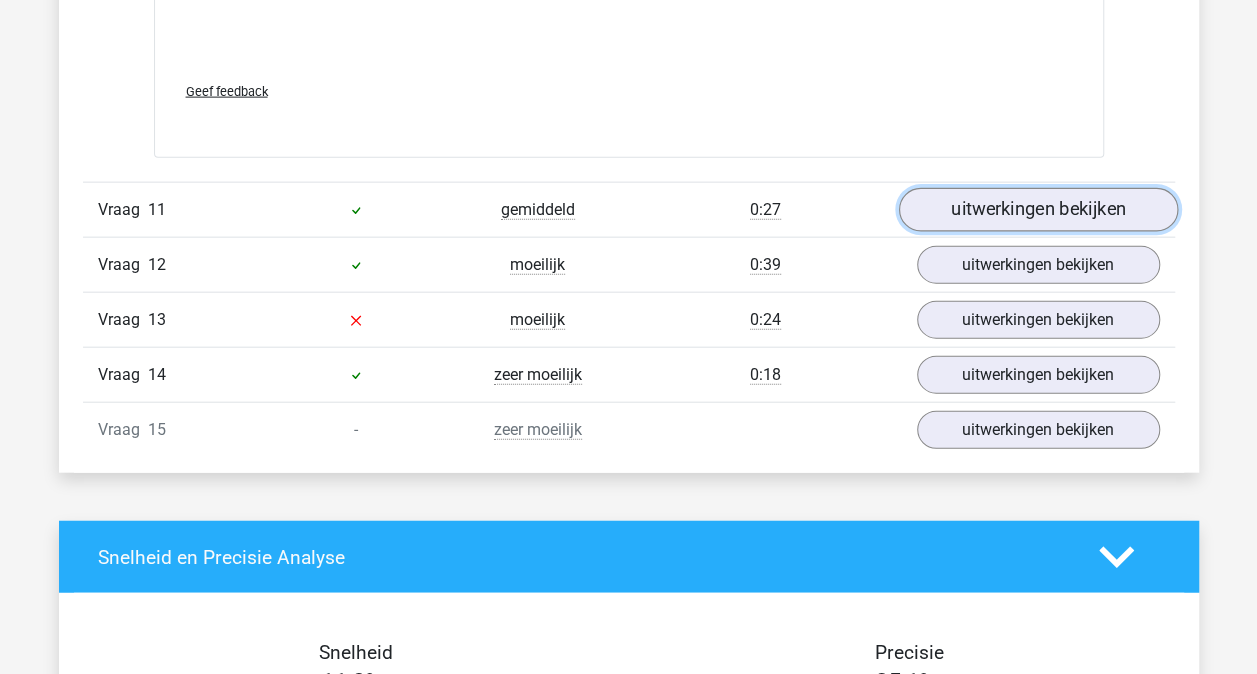 click on "uitwerkingen bekijken" at bounding box center [1037, 210] 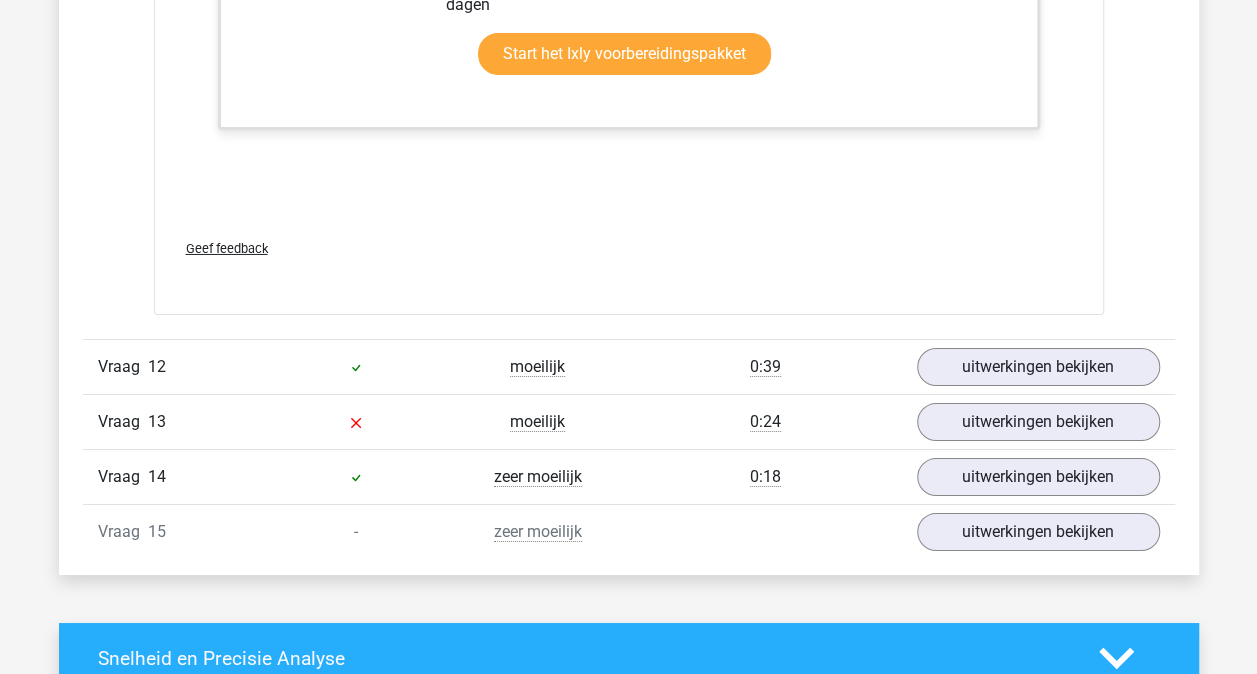 scroll, scrollTop: 14636, scrollLeft: 0, axis: vertical 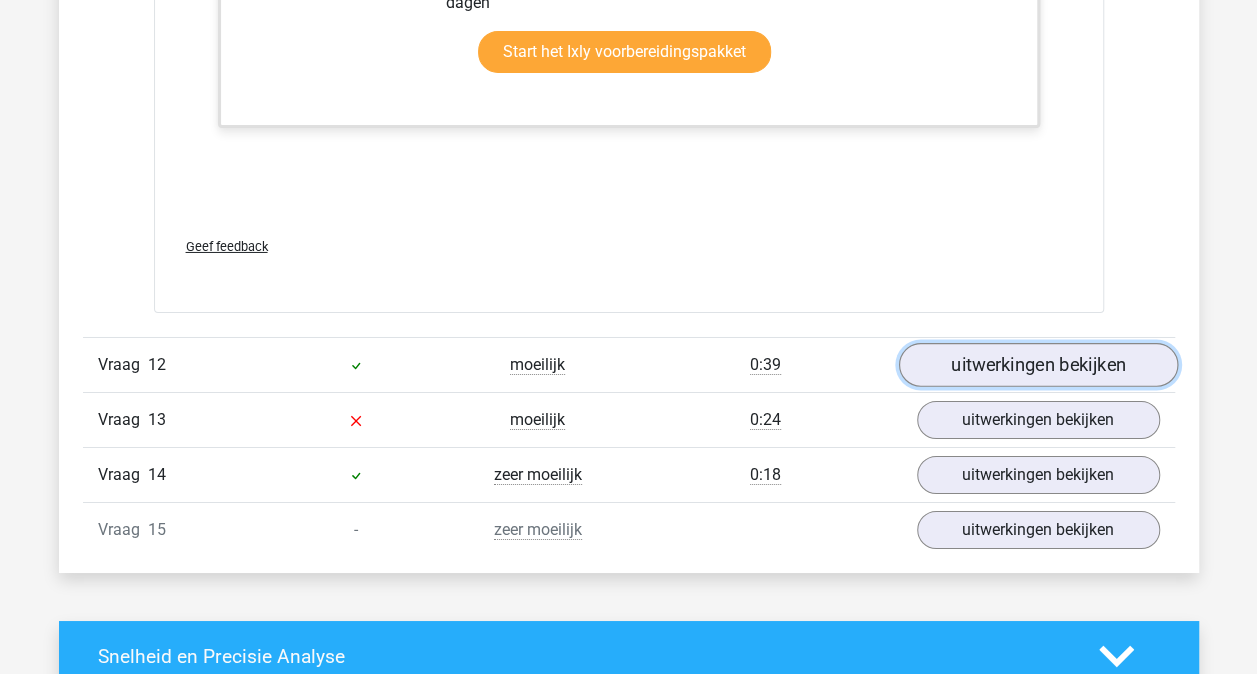 click on "uitwerkingen bekijken" at bounding box center [1037, 365] 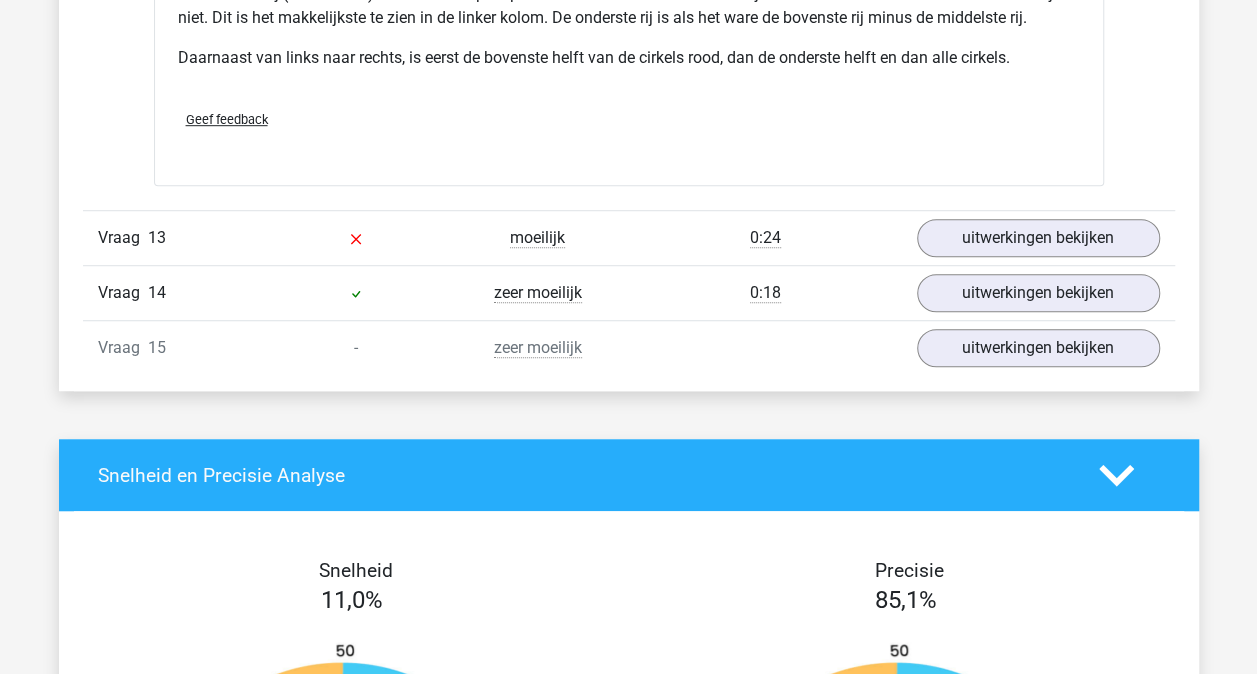 scroll, scrollTop: 15698, scrollLeft: 0, axis: vertical 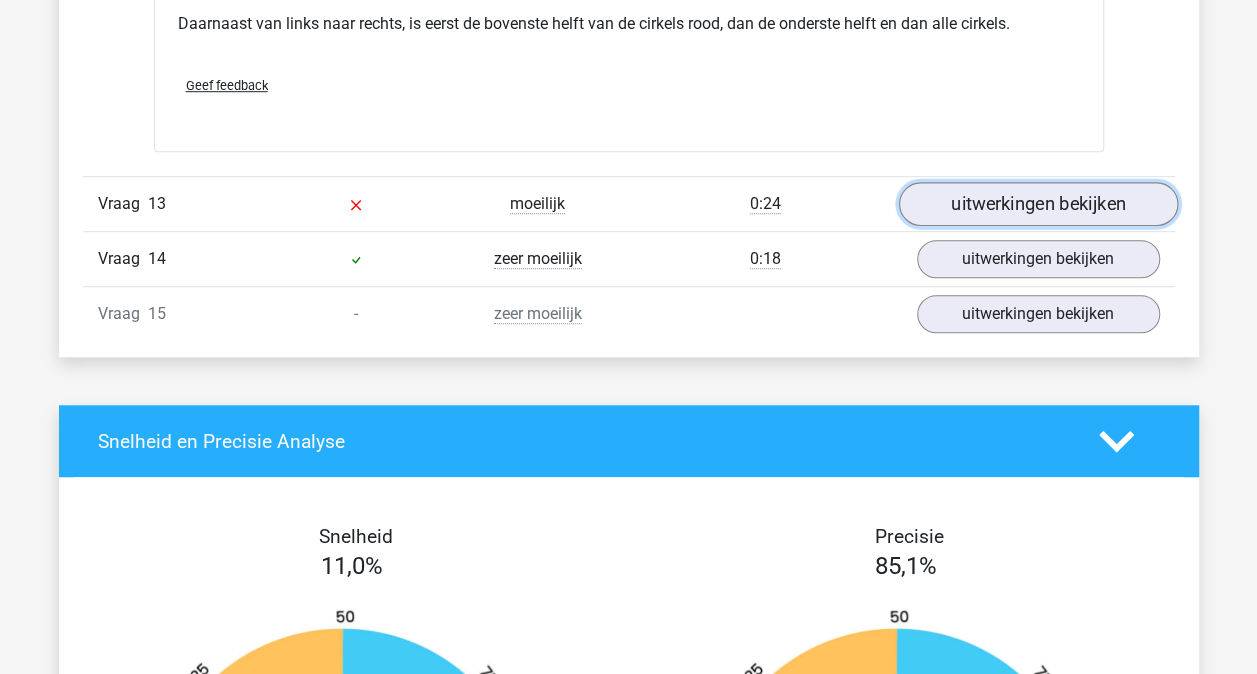 click on "uitwerkingen bekijken" at bounding box center [1037, 204] 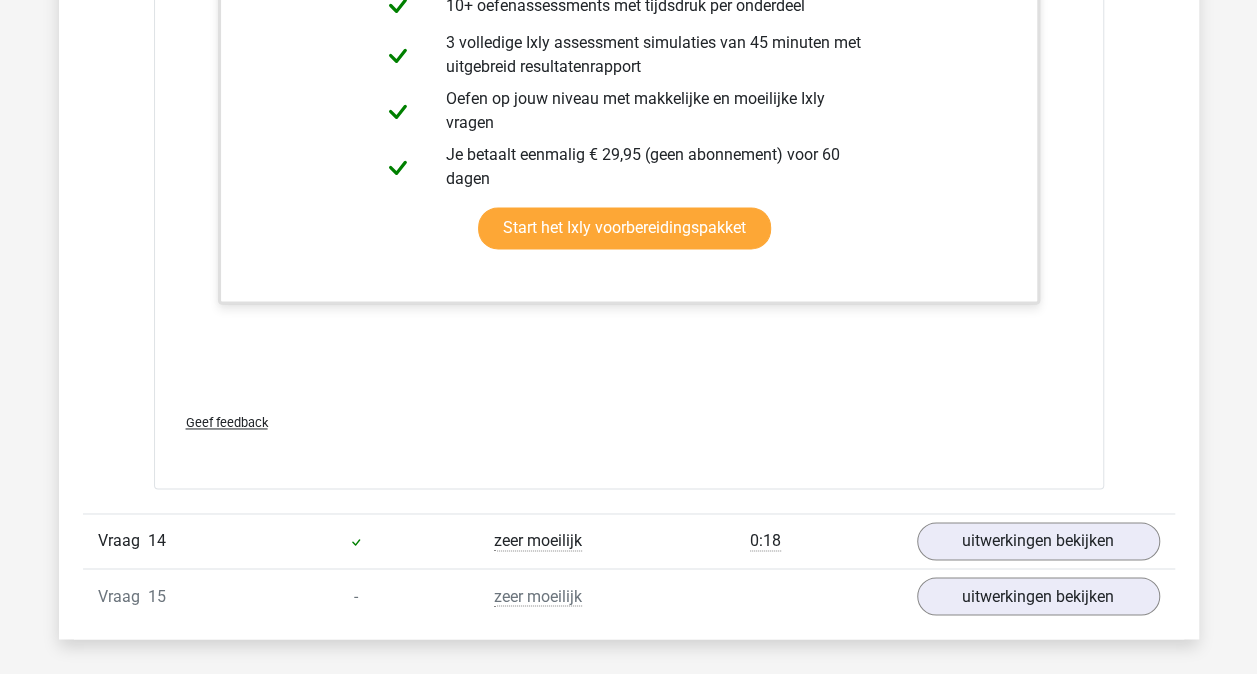 scroll, scrollTop: 16394, scrollLeft: 0, axis: vertical 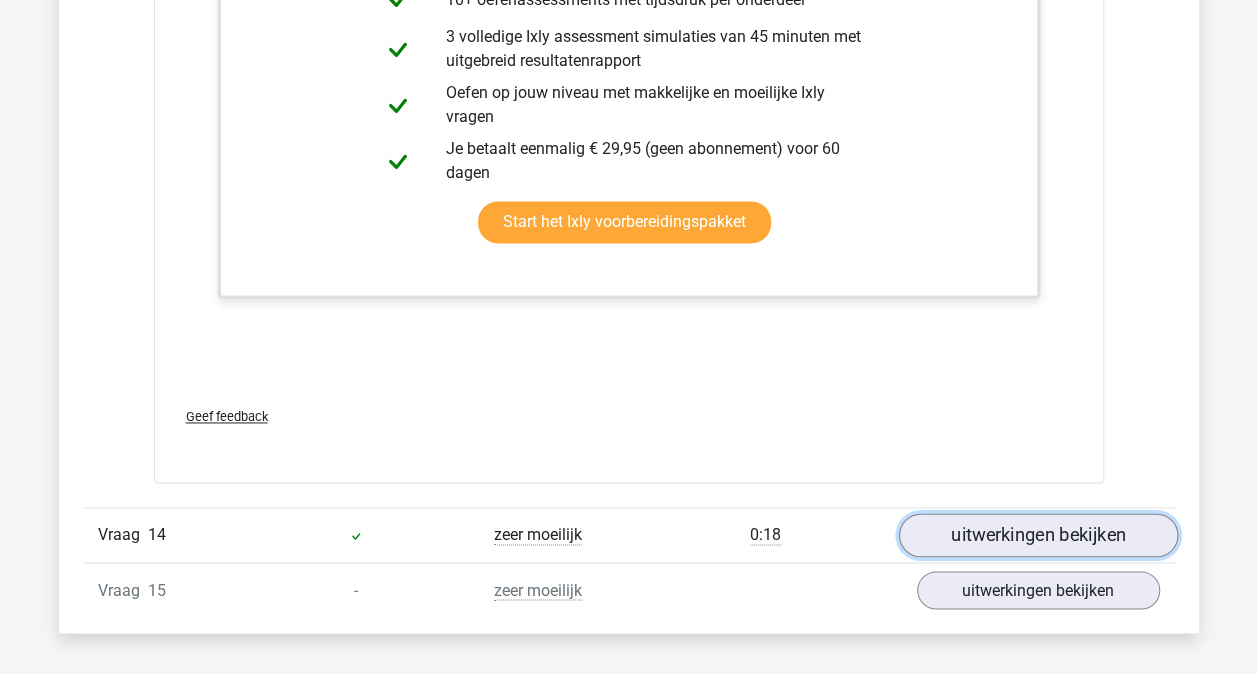 click on "uitwerkingen bekijken" at bounding box center (1037, 535) 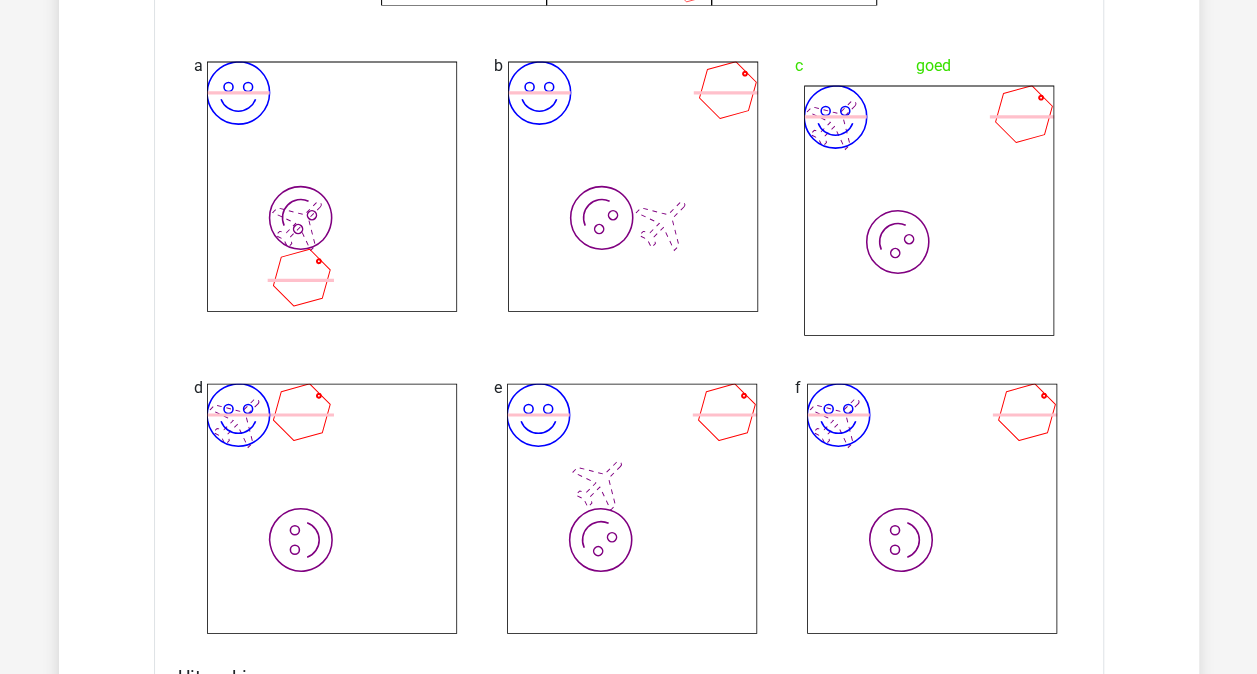 scroll, scrollTop: 17355, scrollLeft: 0, axis: vertical 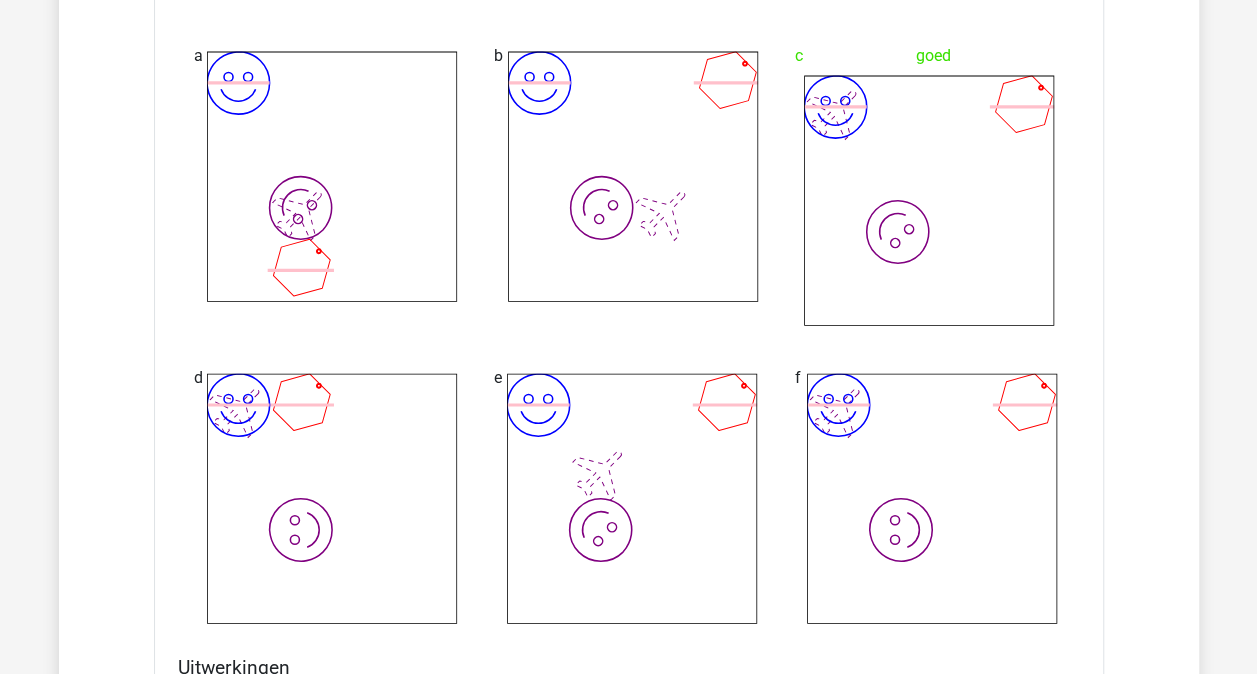 click on "image/svg+xml
image/svg+xml" 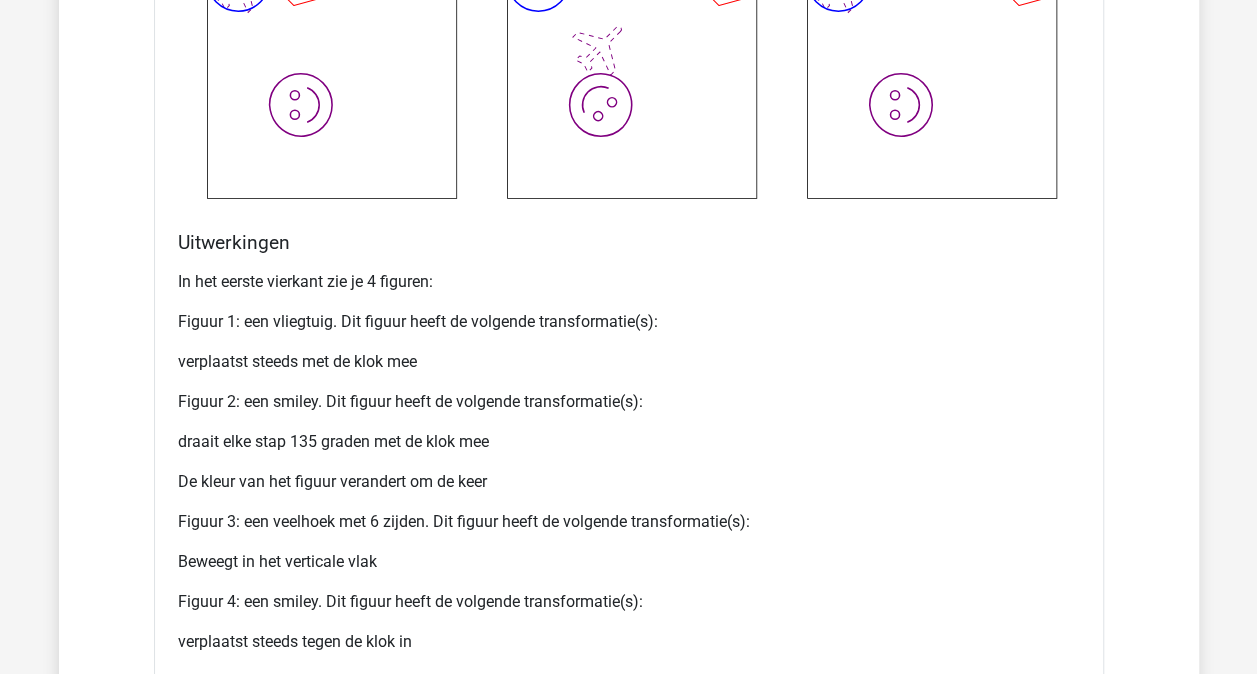 scroll, scrollTop: 17782, scrollLeft: 0, axis: vertical 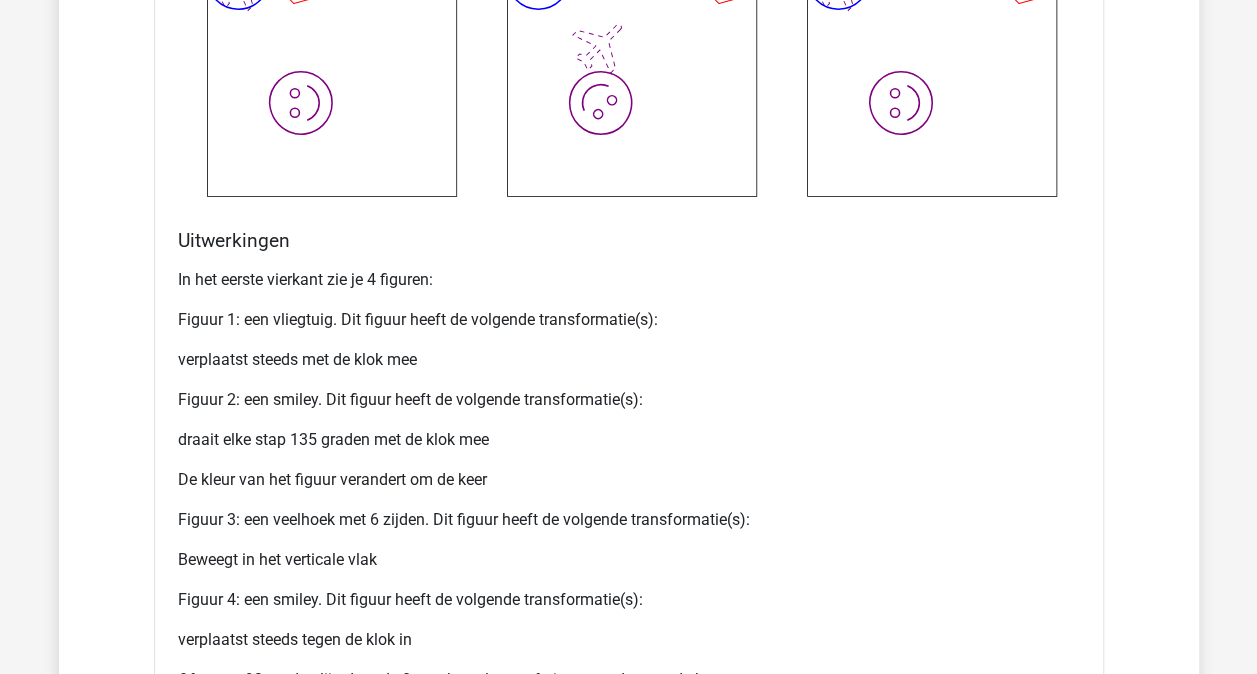 click on "Beweegt in het verticale vlak" at bounding box center [629, 560] 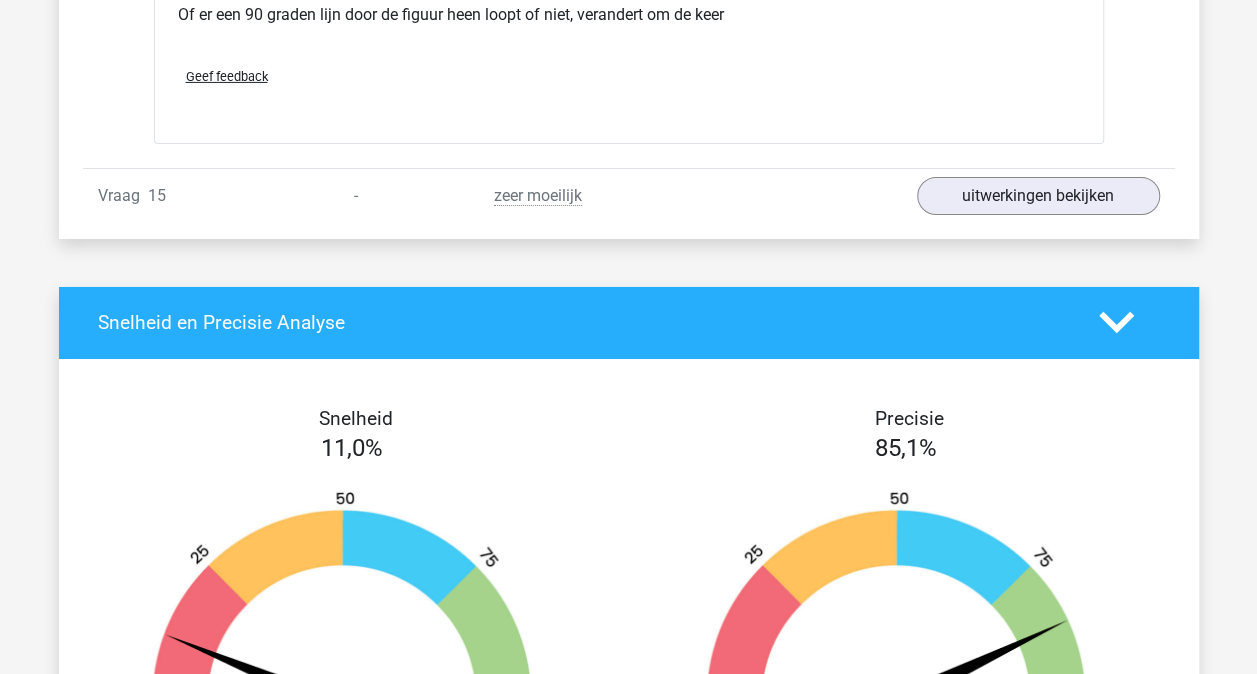 scroll, scrollTop: 18446, scrollLeft: 0, axis: vertical 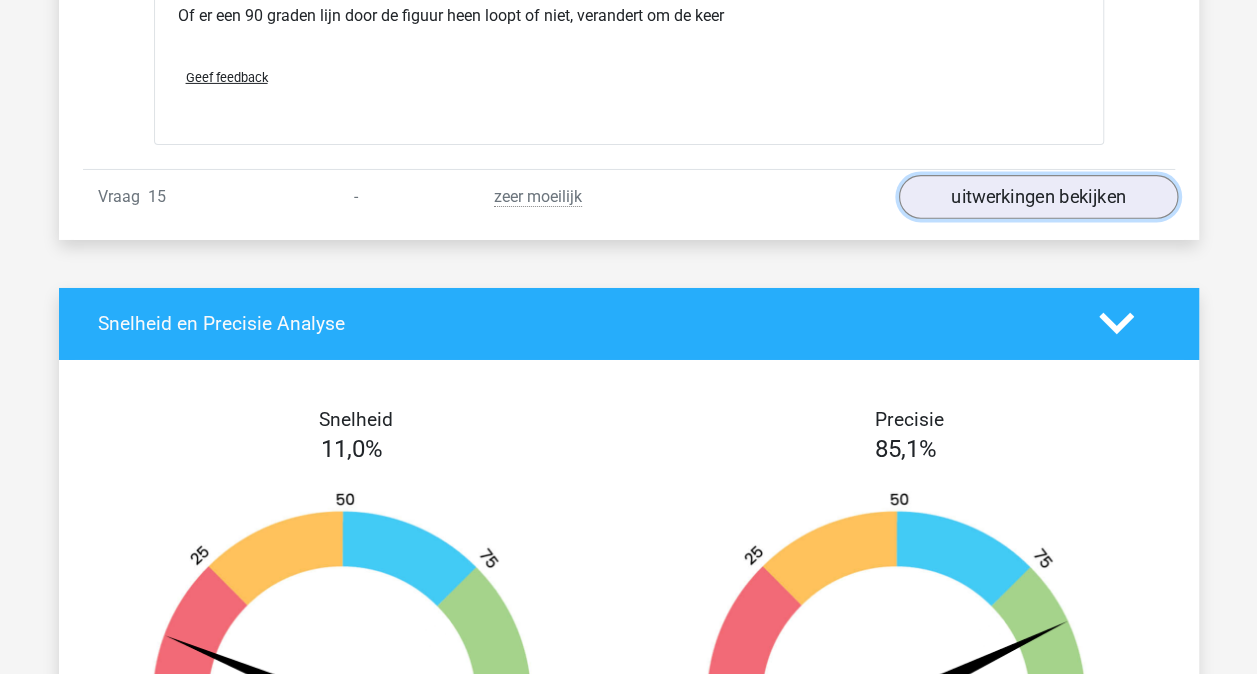 click on "uitwerkingen bekijken" at bounding box center (1037, 197) 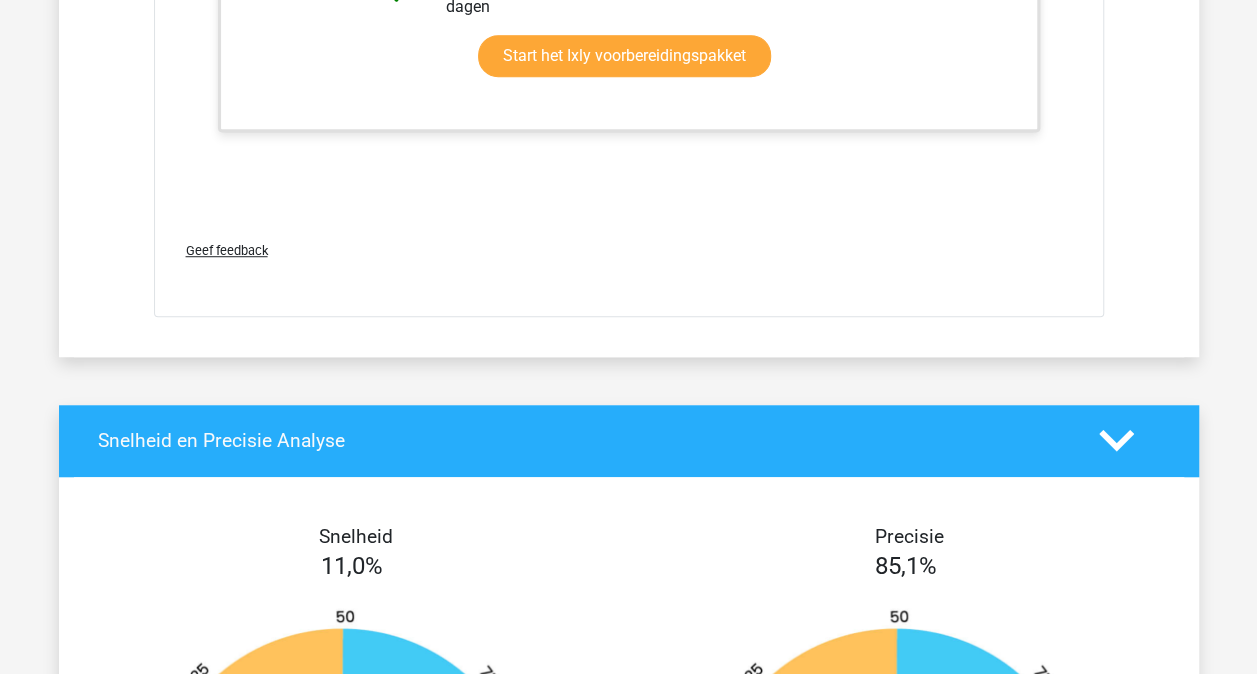 scroll, scrollTop: 19438, scrollLeft: 0, axis: vertical 